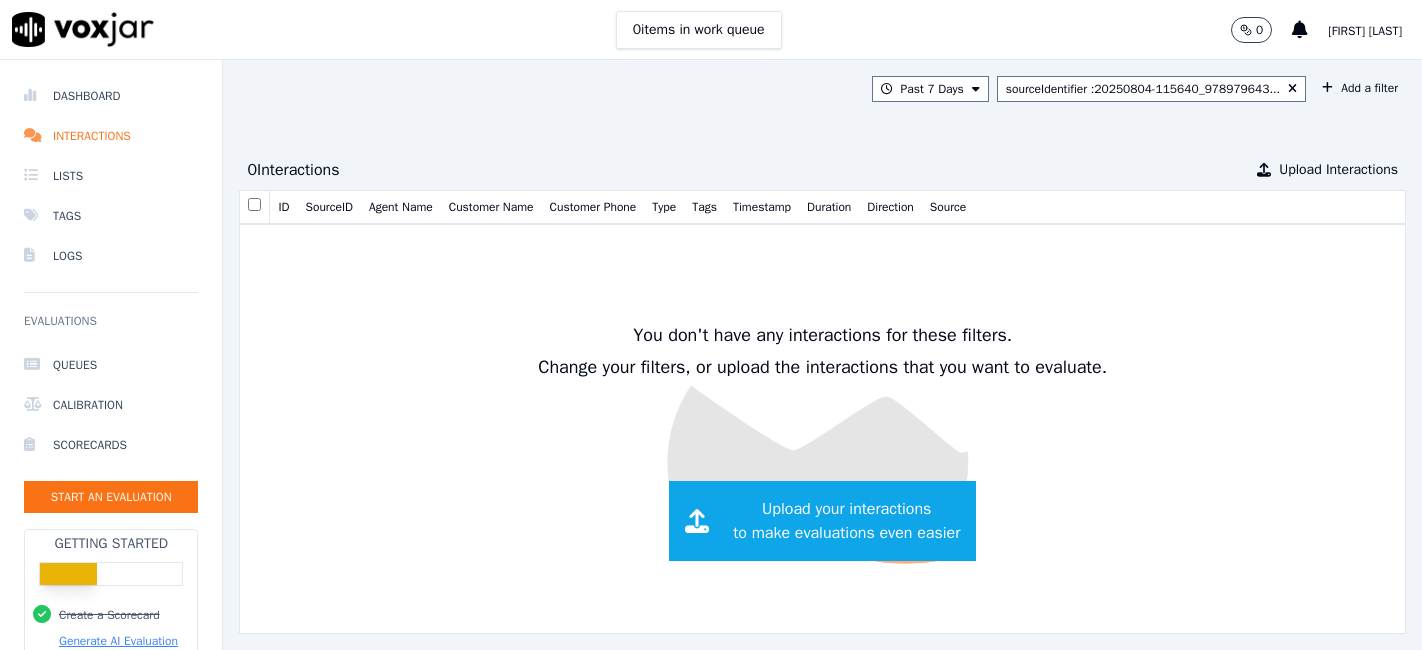 scroll, scrollTop: 0, scrollLeft: 0, axis: both 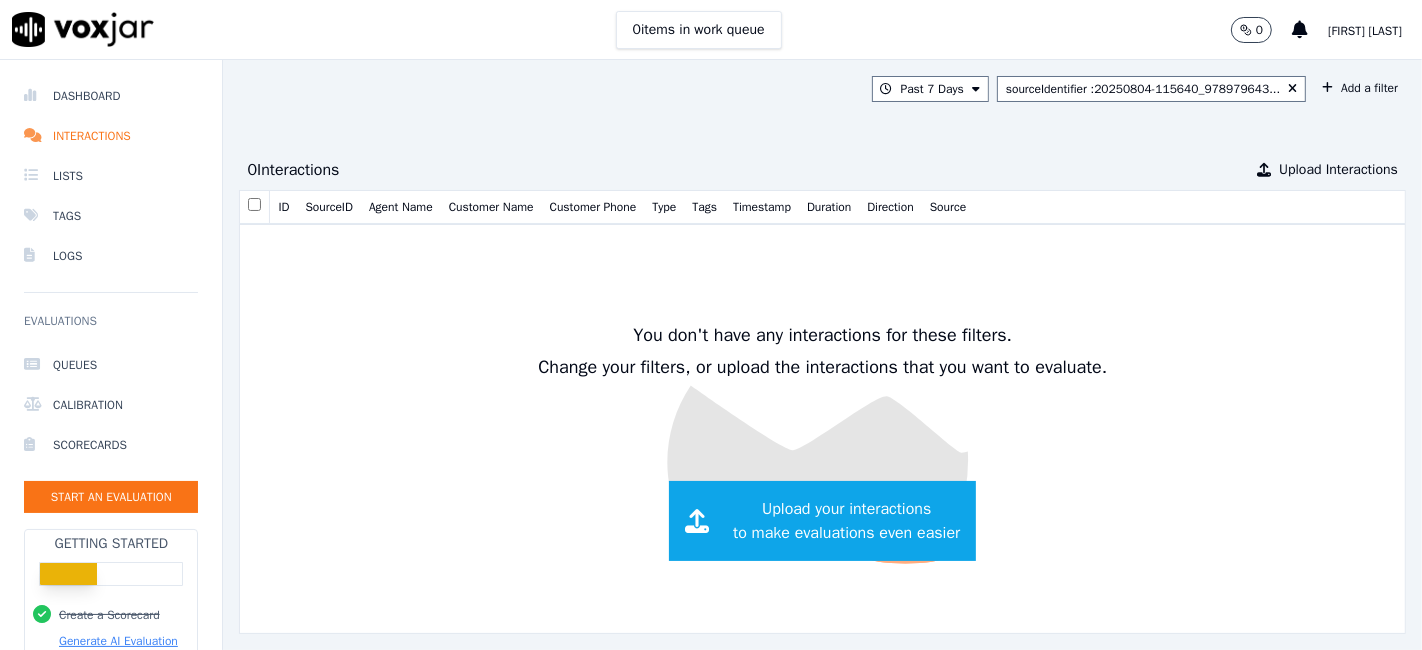 click on "Interactions" at bounding box center [111, 136] 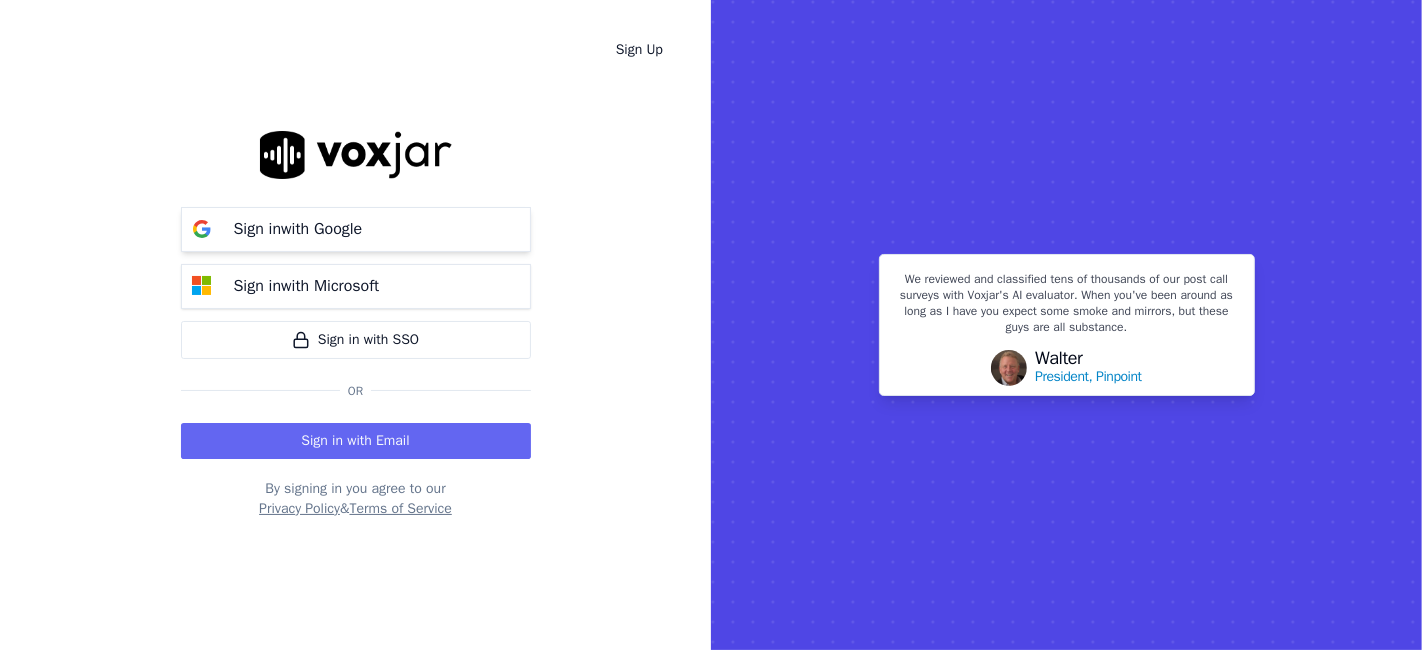 click on "Sign in  with Google" at bounding box center (298, 229) 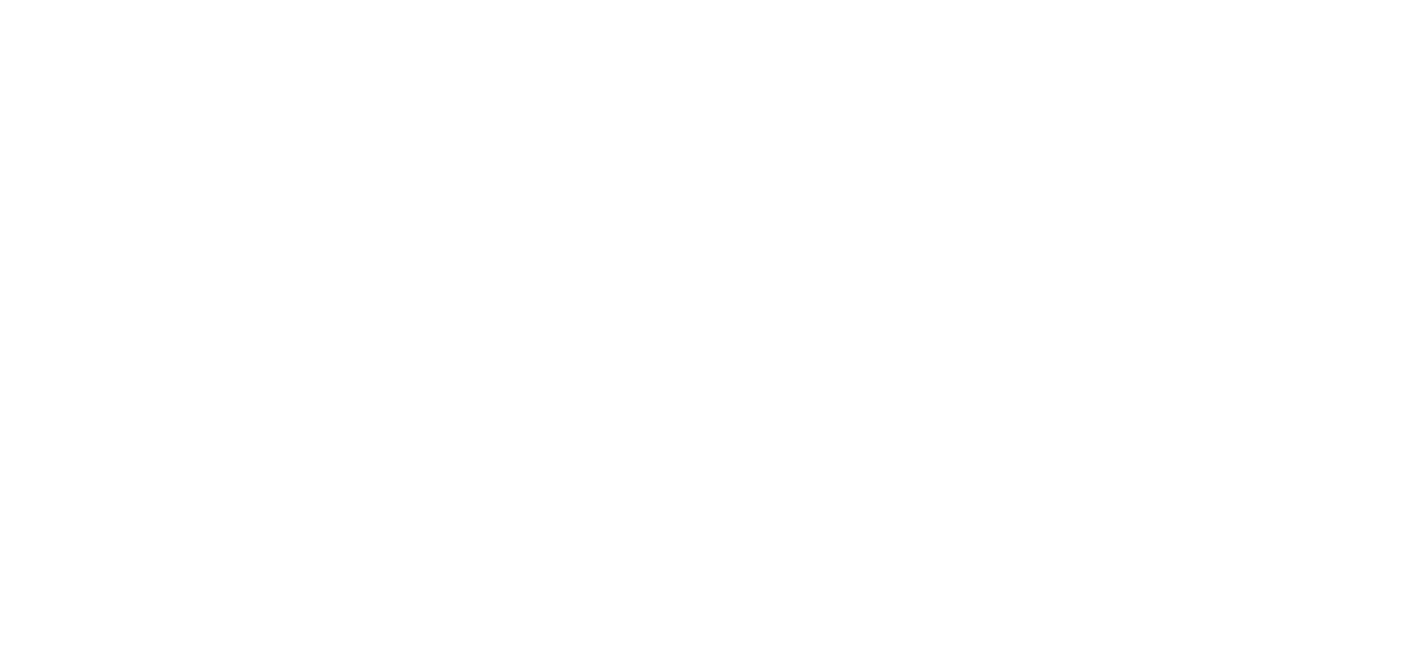 scroll, scrollTop: 0, scrollLeft: 0, axis: both 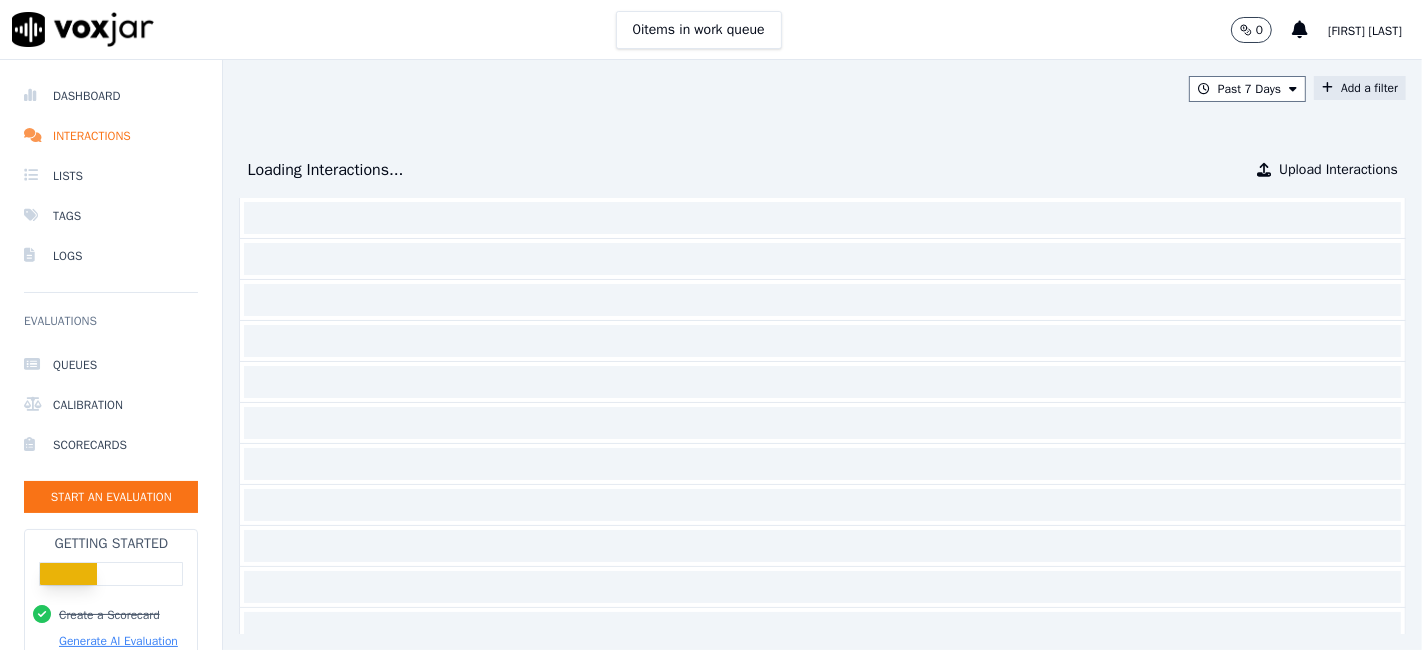 click on "Add a filter" at bounding box center [1360, 88] 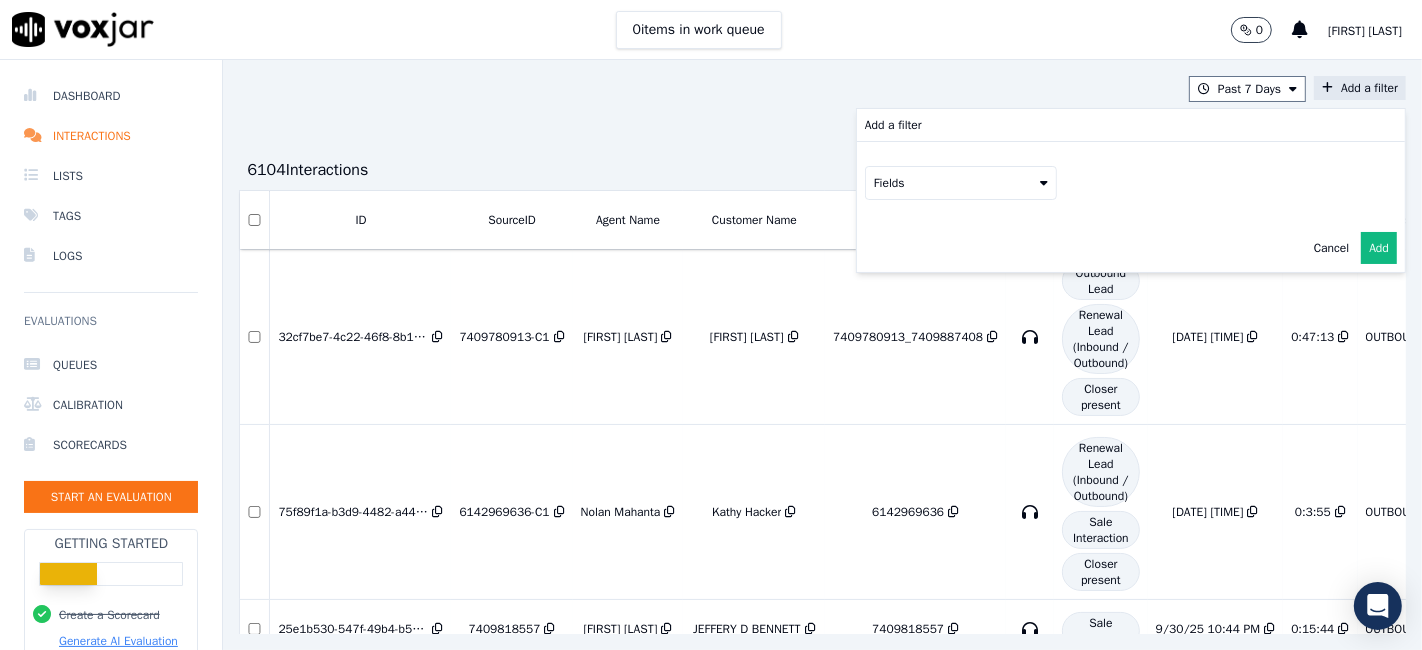 click on "Fields" at bounding box center [961, 183] 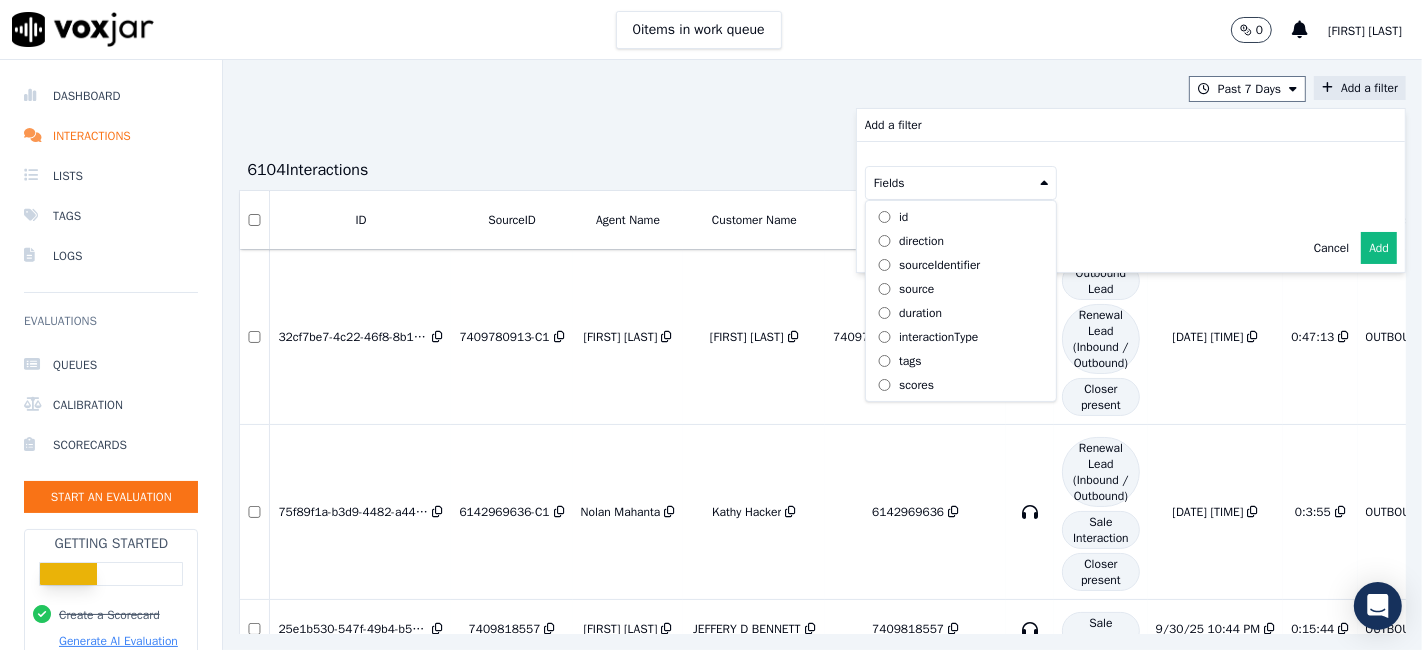 click on "sourceIdentifier" at bounding box center (939, 265) 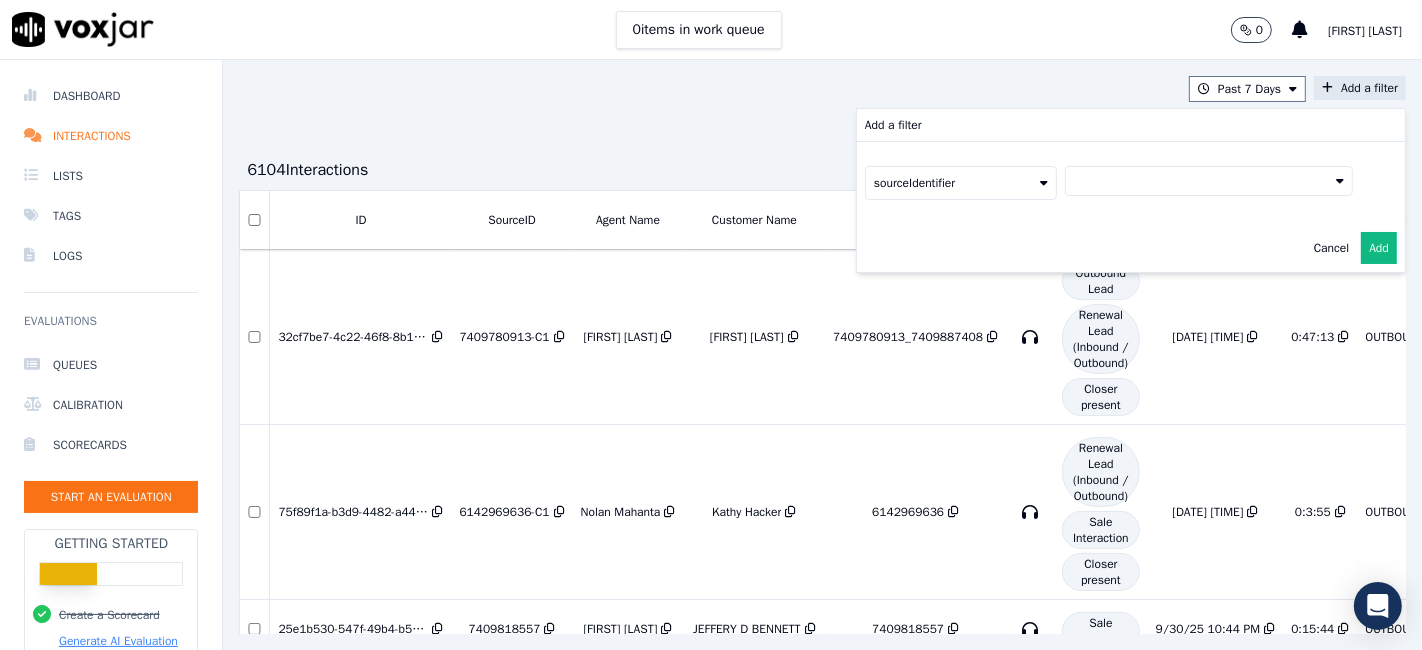 click at bounding box center (1209, 181) 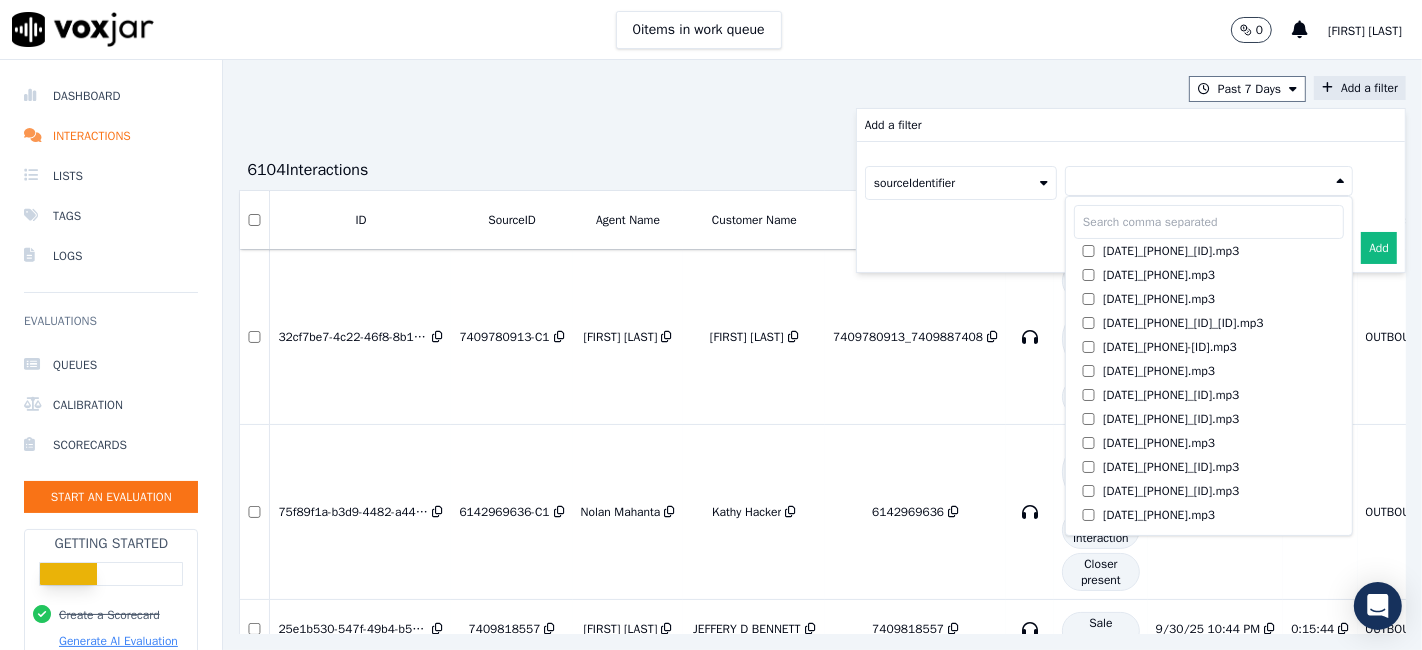 click at bounding box center (1209, 181) 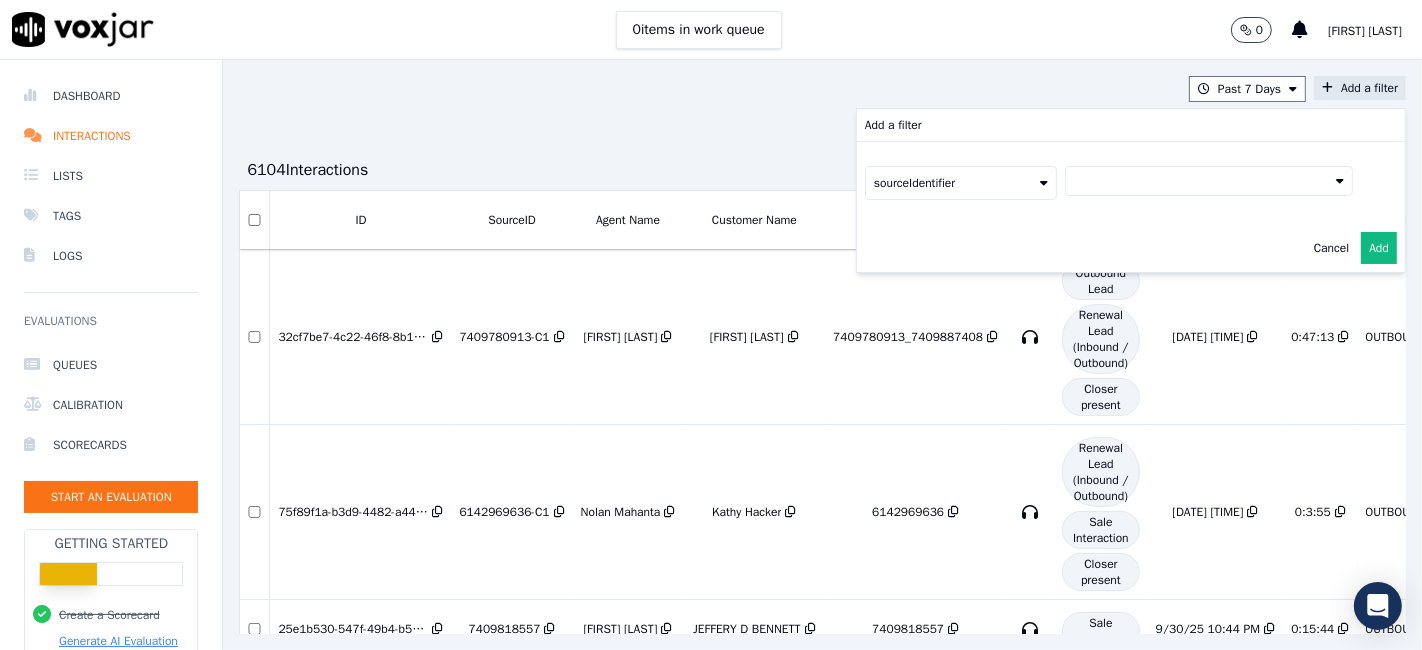 click at bounding box center (1209, 181) 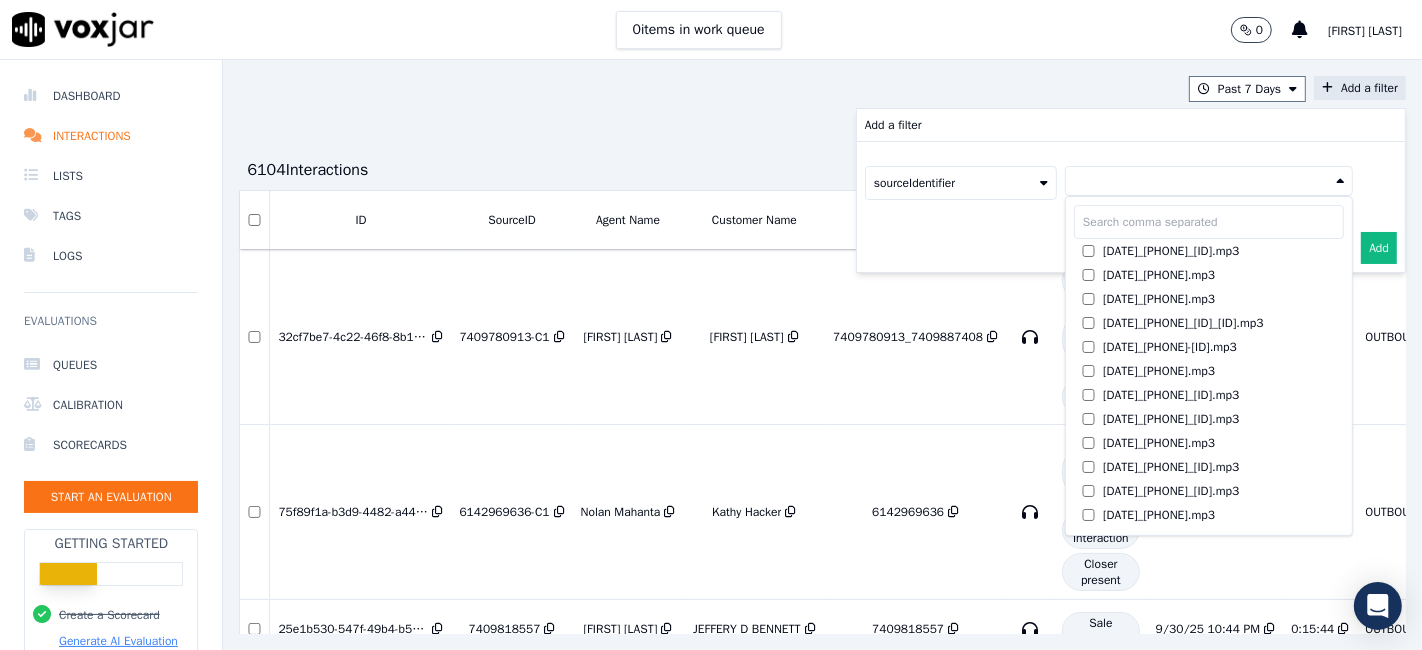 click at bounding box center (1209, 222) 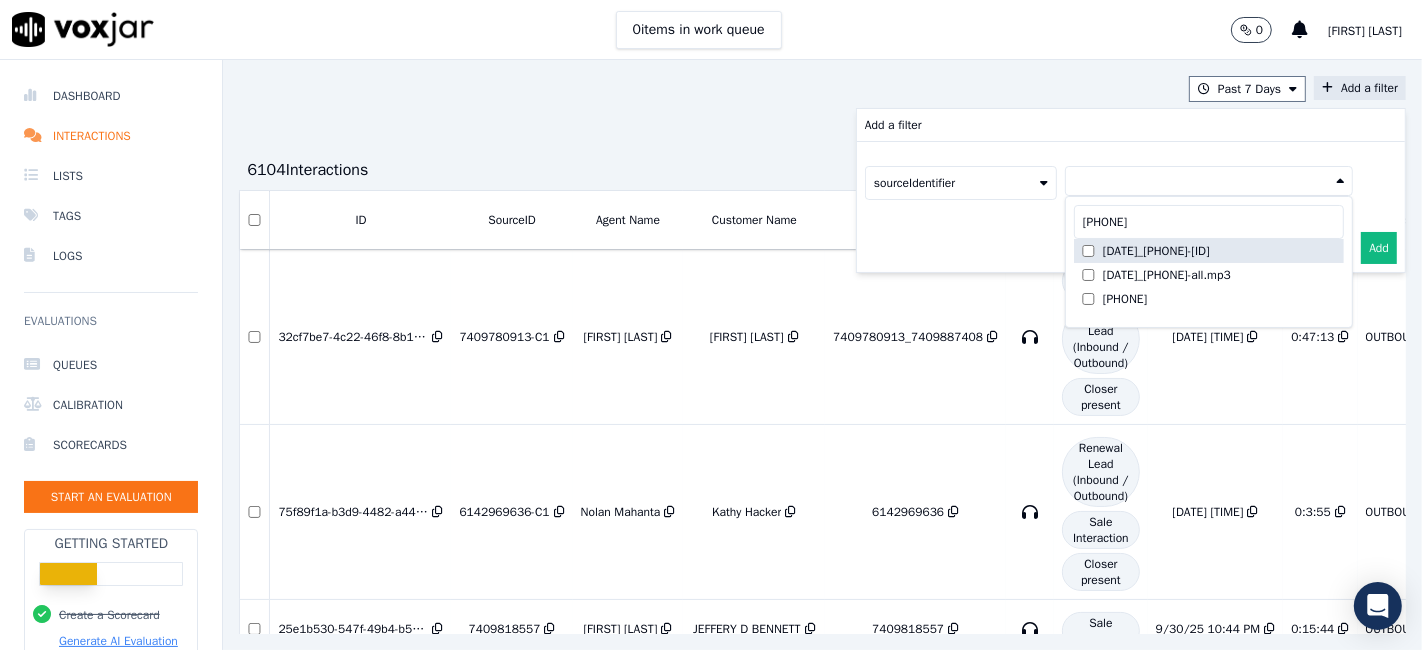 type on "[PHONE]" 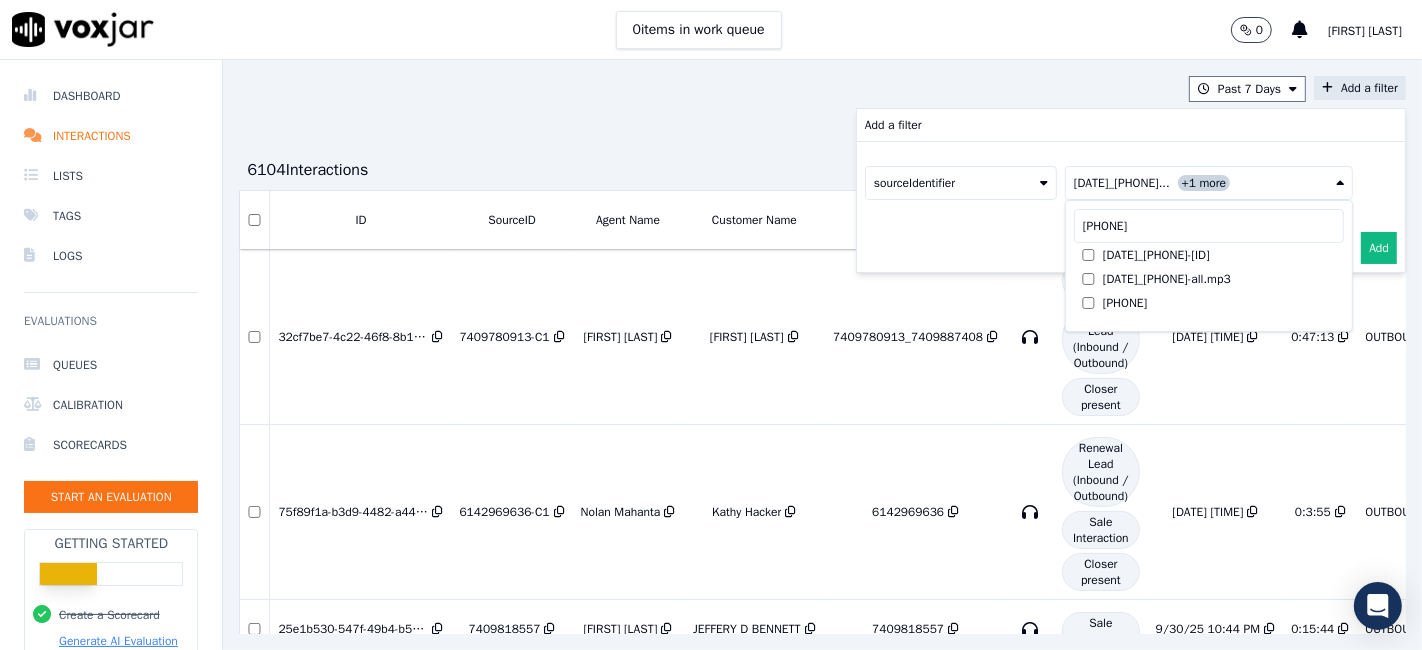 click on "Add" at bounding box center [1379, 248] 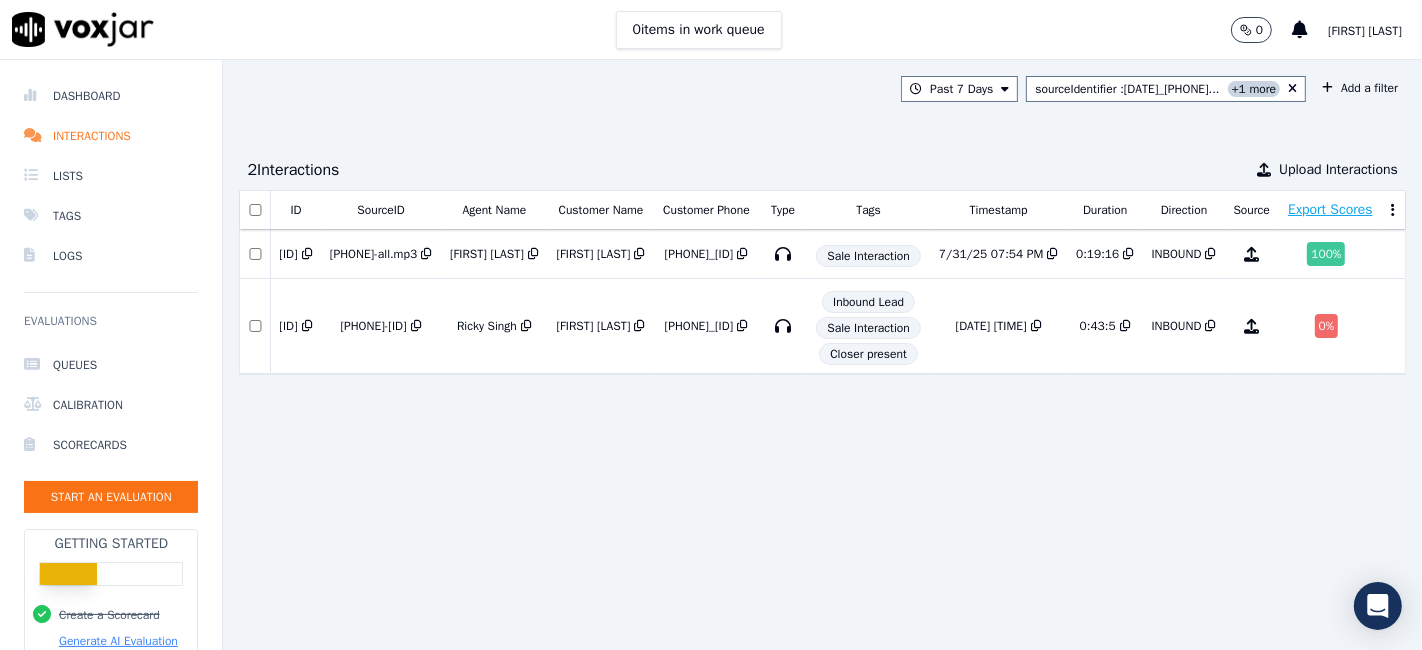 scroll, scrollTop: 0, scrollLeft: 249, axis: horizontal 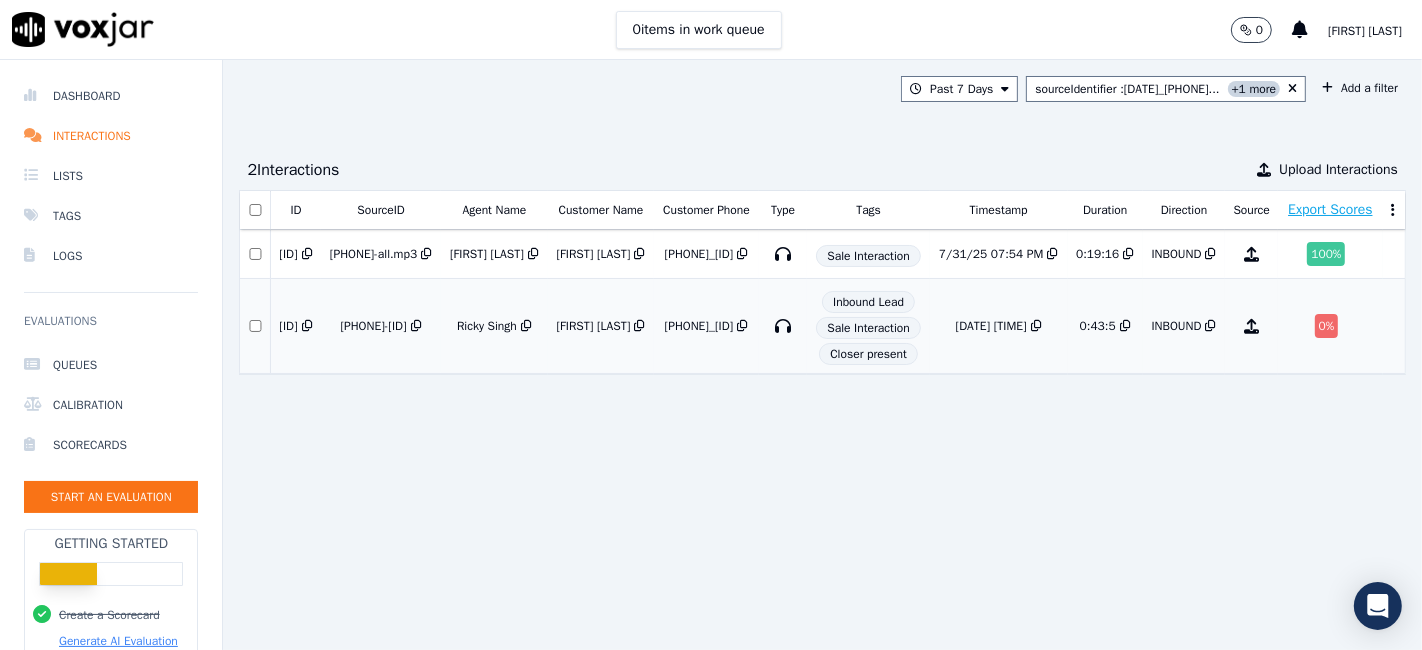 click on "0 %" at bounding box center [1327, 326] 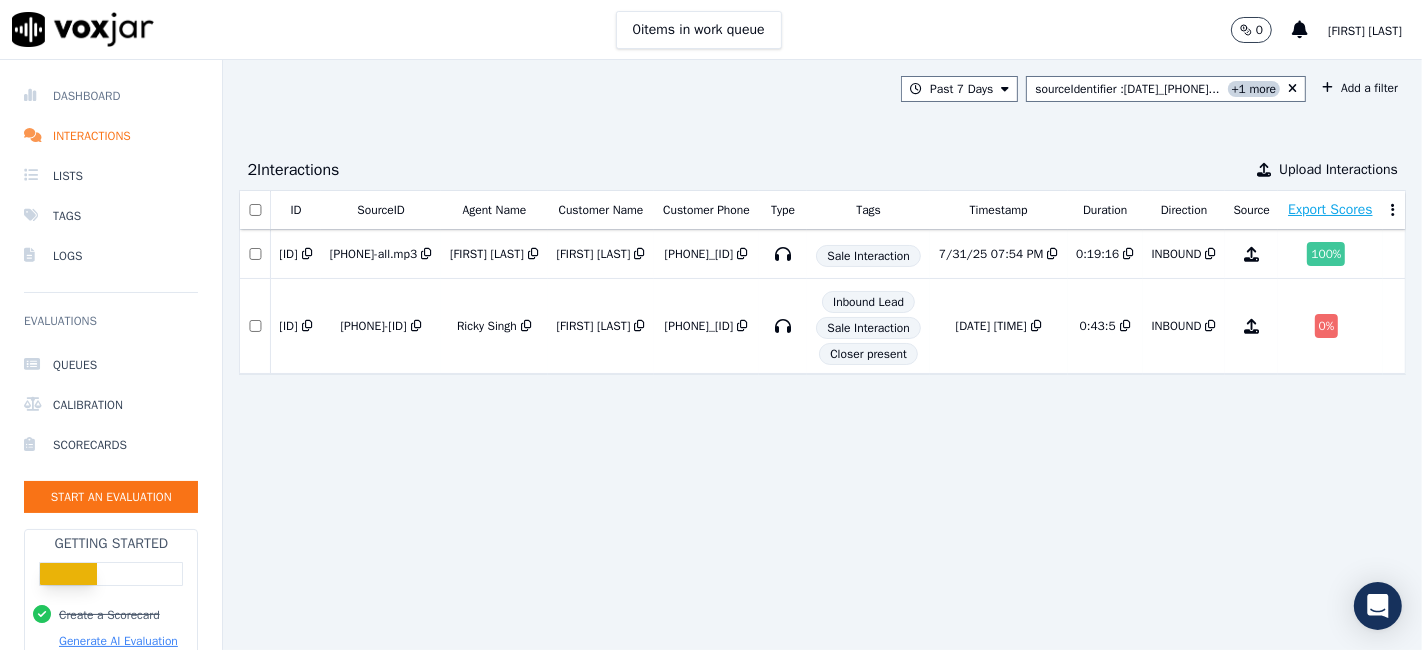 click on "Dashboard" at bounding box center [111, 96] 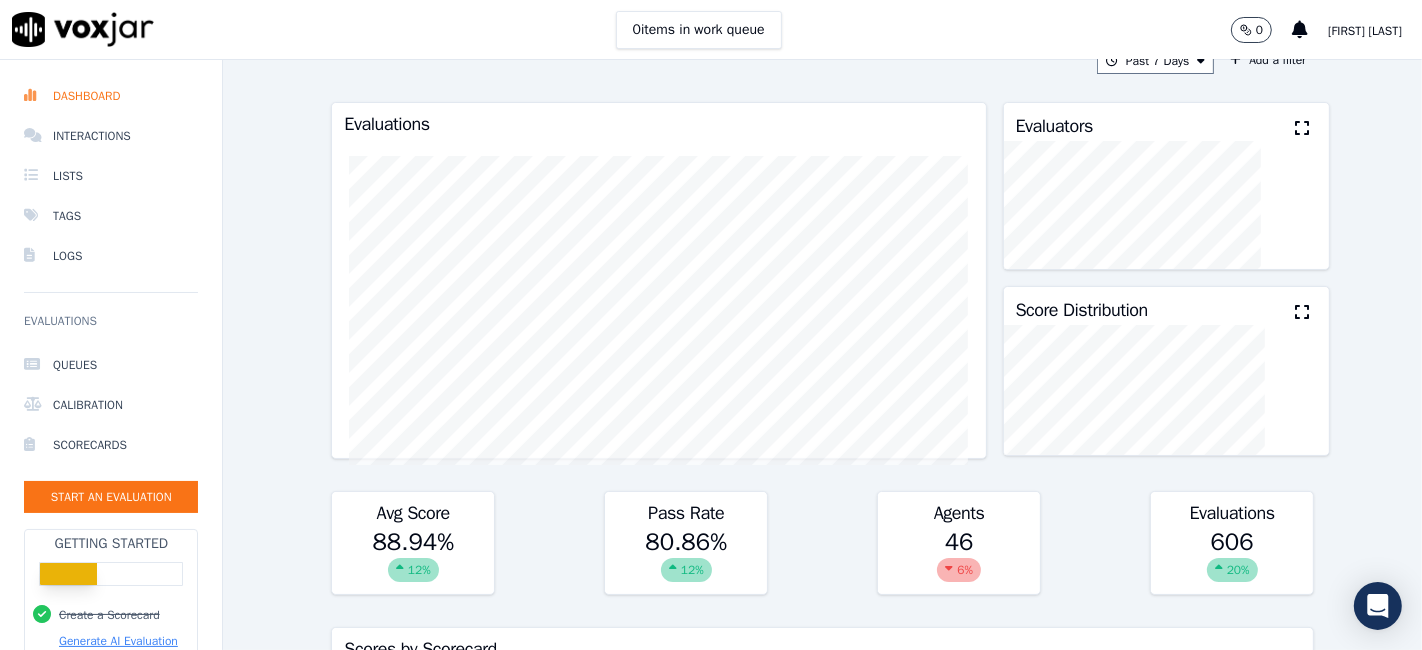 scroll, scrollTop: 0, scrollLeft: 0, axis: both 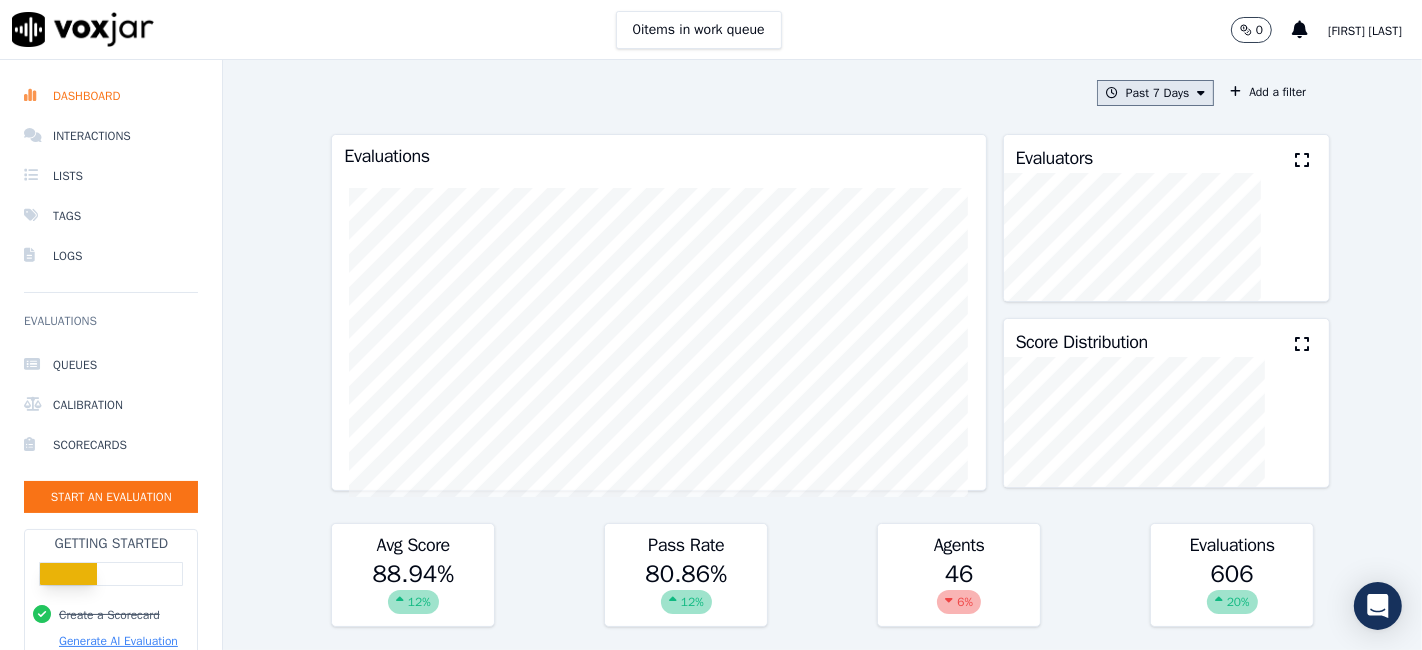 click on "Past 7 Days" at bounding box center (1155, 93) 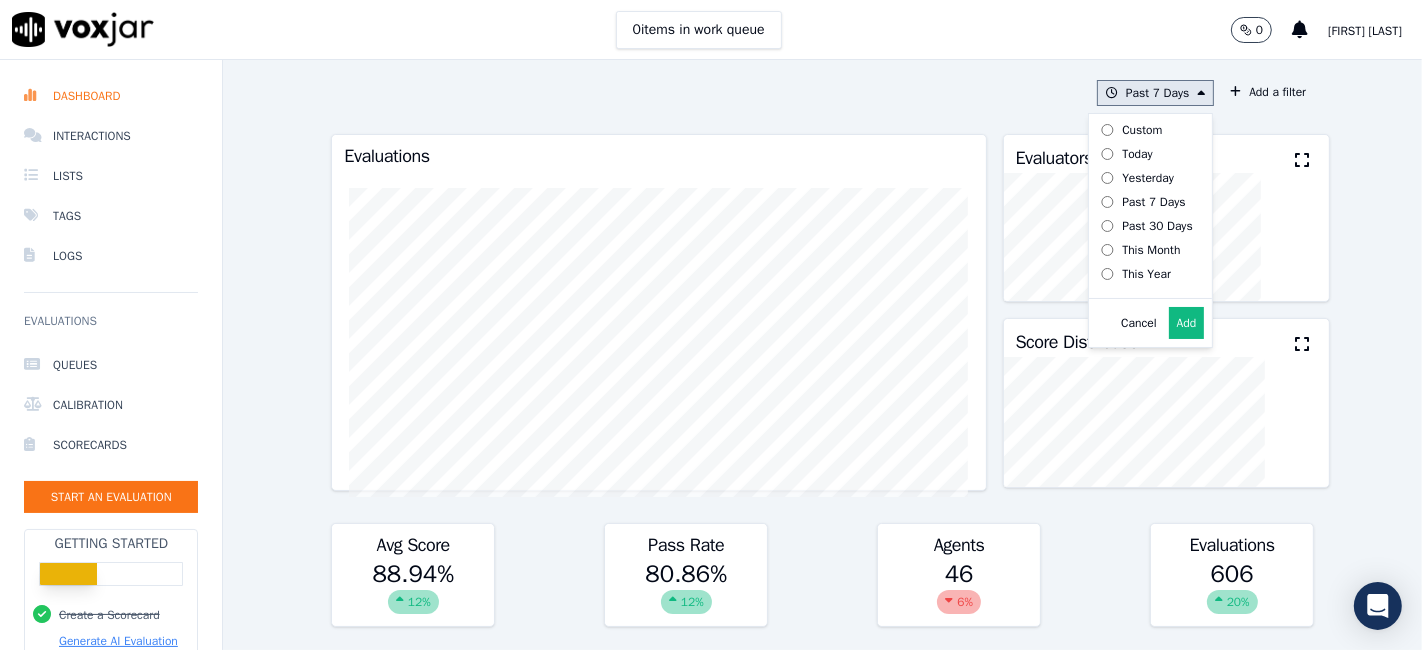 click on "Custom" at bounding box center (1142, 130) 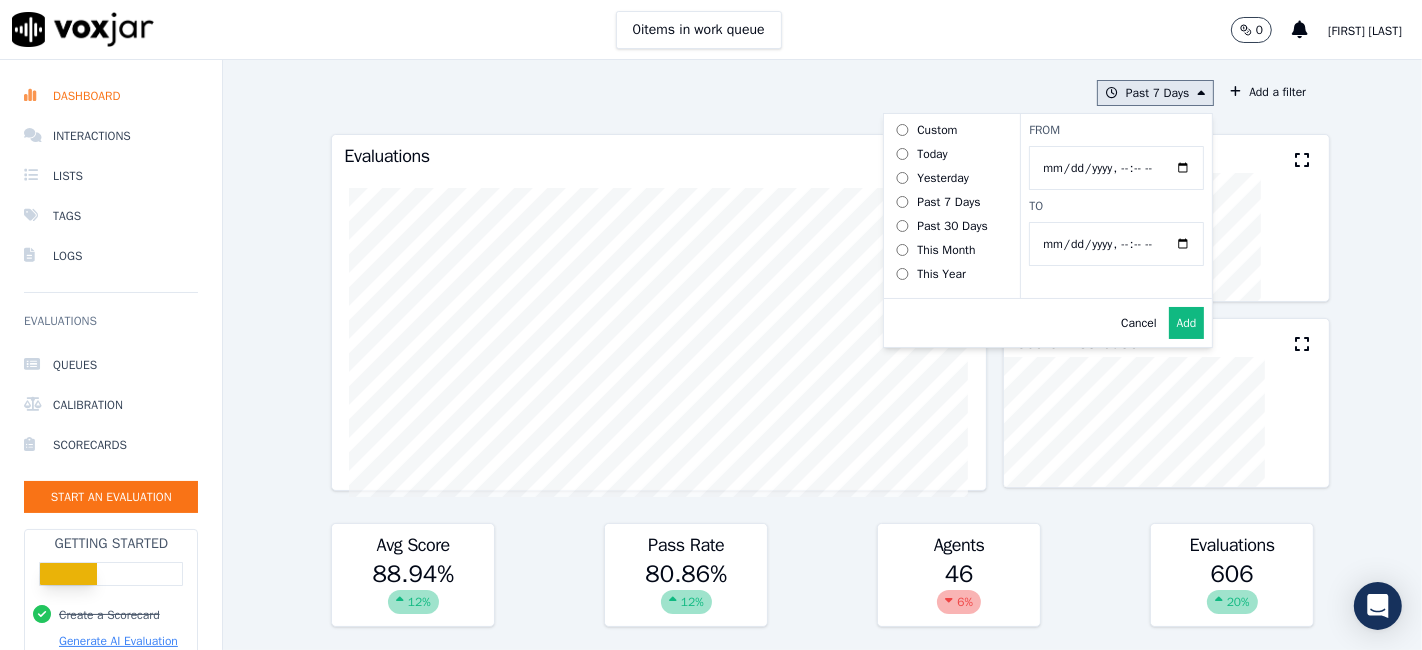 click on "From" at bounding box center [1116, 168] 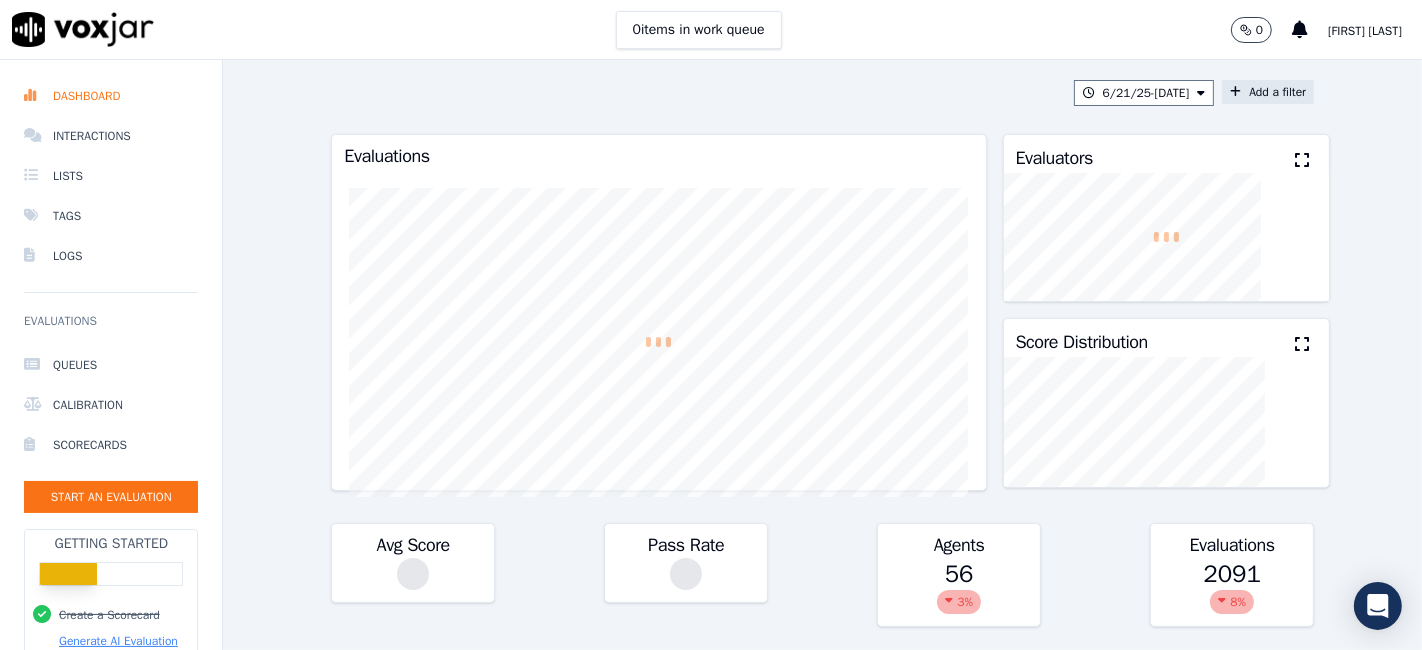 click on "Add a filter" at bounding box center [1268, 92] 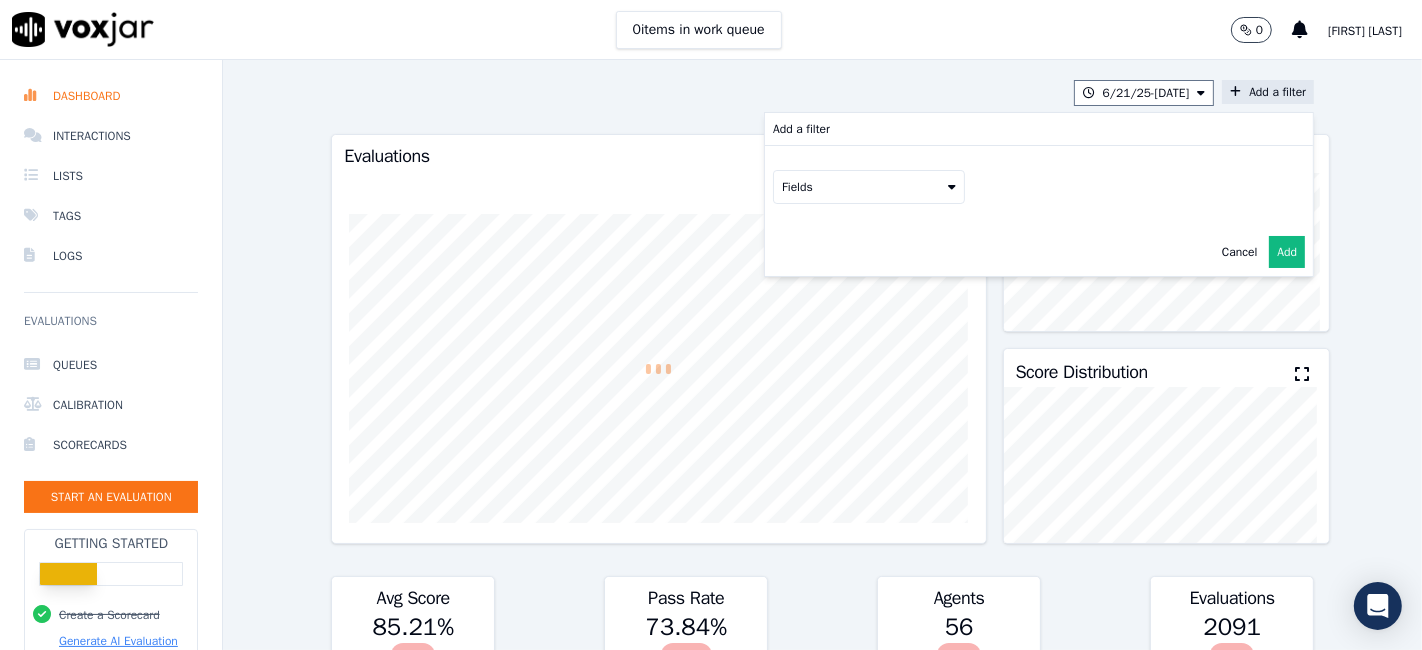 click on "Fields" at bounding box center (869, 187) 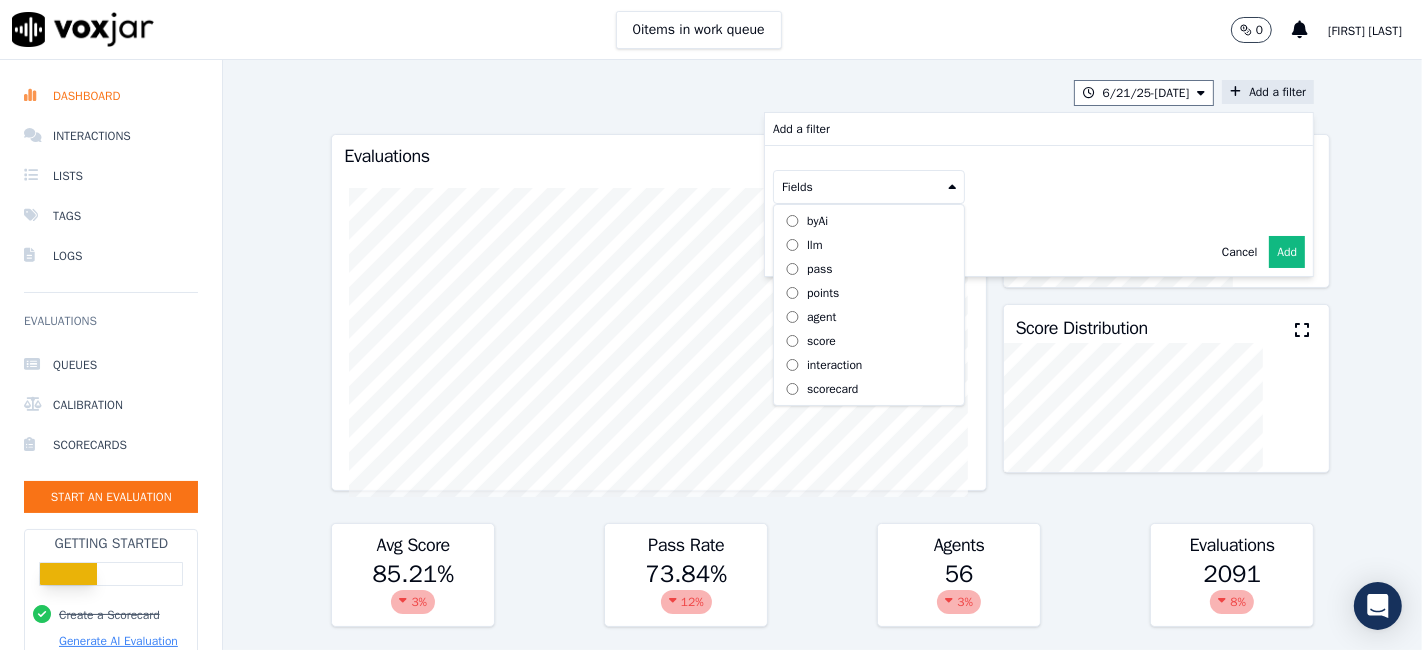 scroll, scrollTop: 17, scrollLeft: 0, axis: vertical 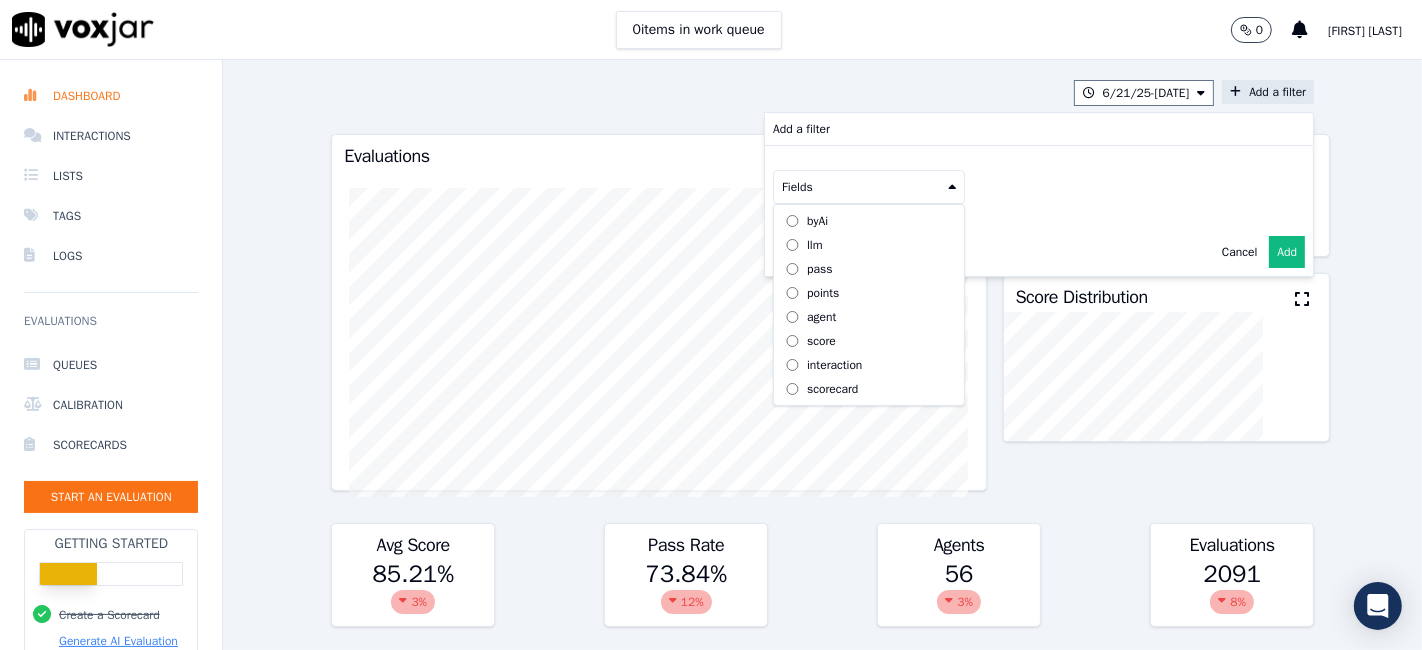 click on "scorecard" at bounding box center [869, 389] 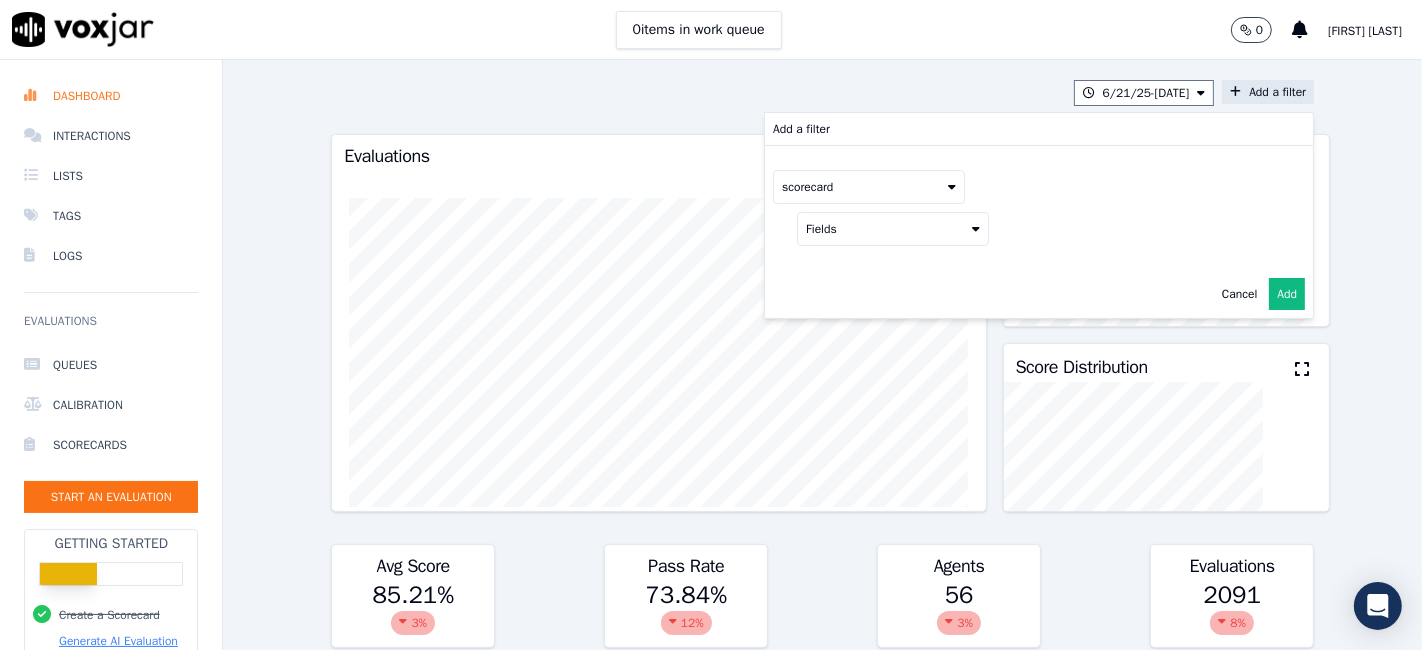 click on "Fields" at bounding box center [893, 229] 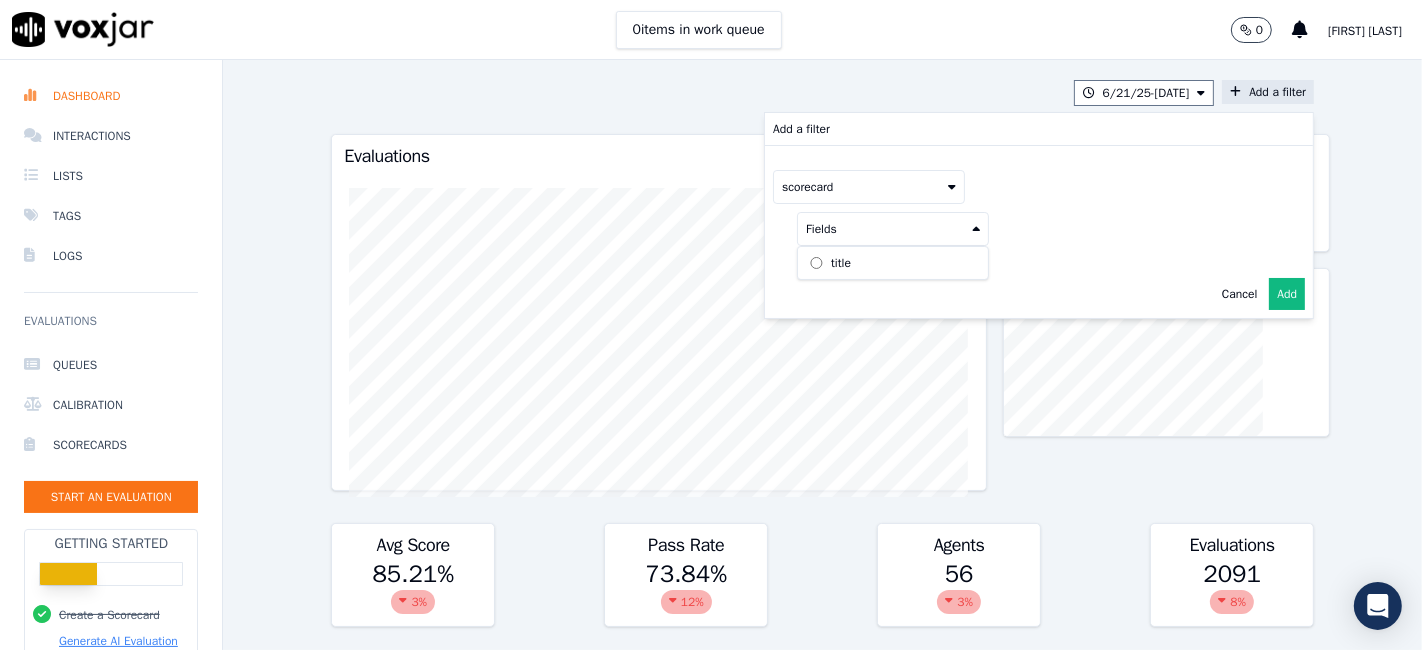 click on "title" at bounding box center [893, 263] 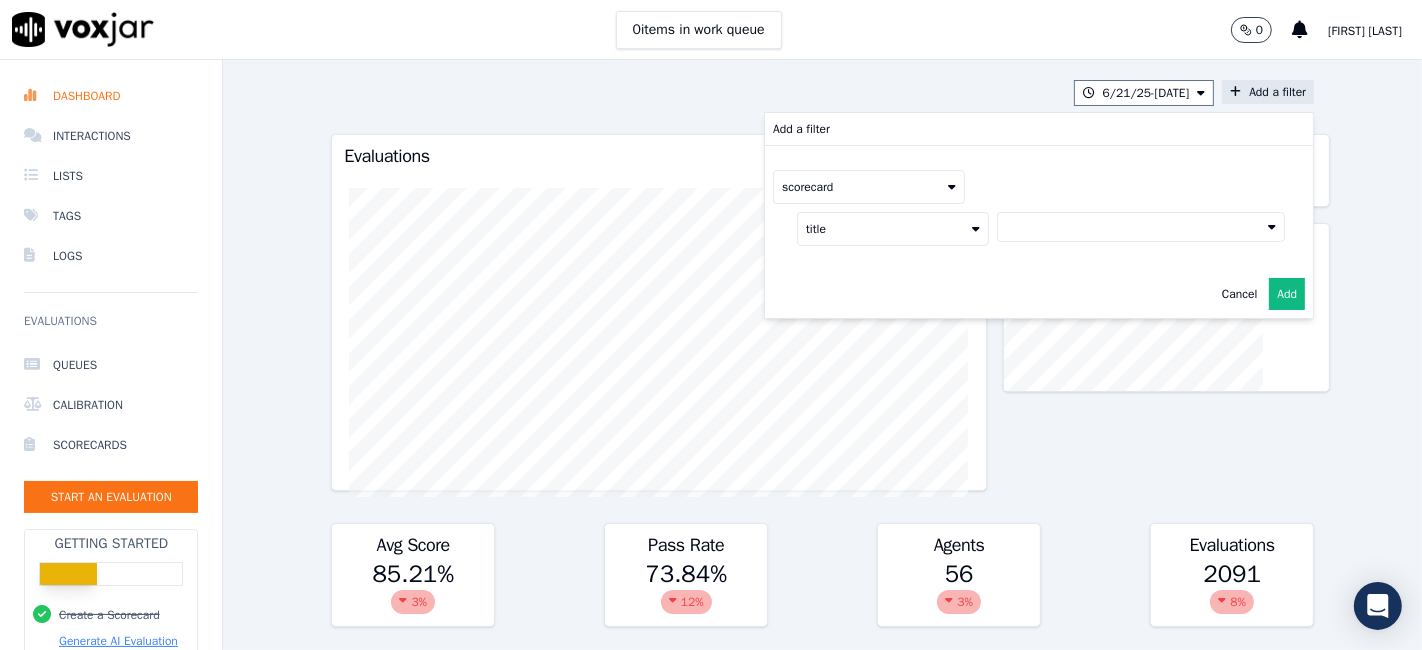 click at bounding box center (1141, 227) 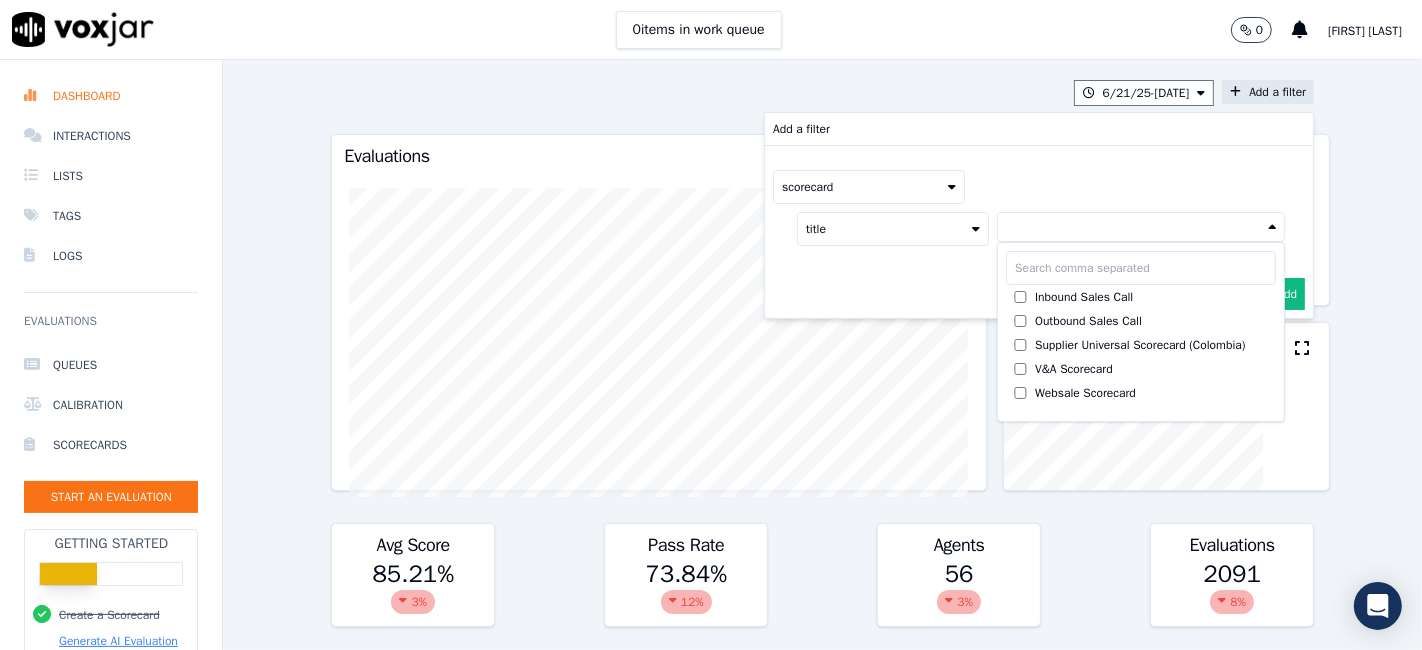 click on "Inbound Sales Call" at bounding box center (1084, 297) 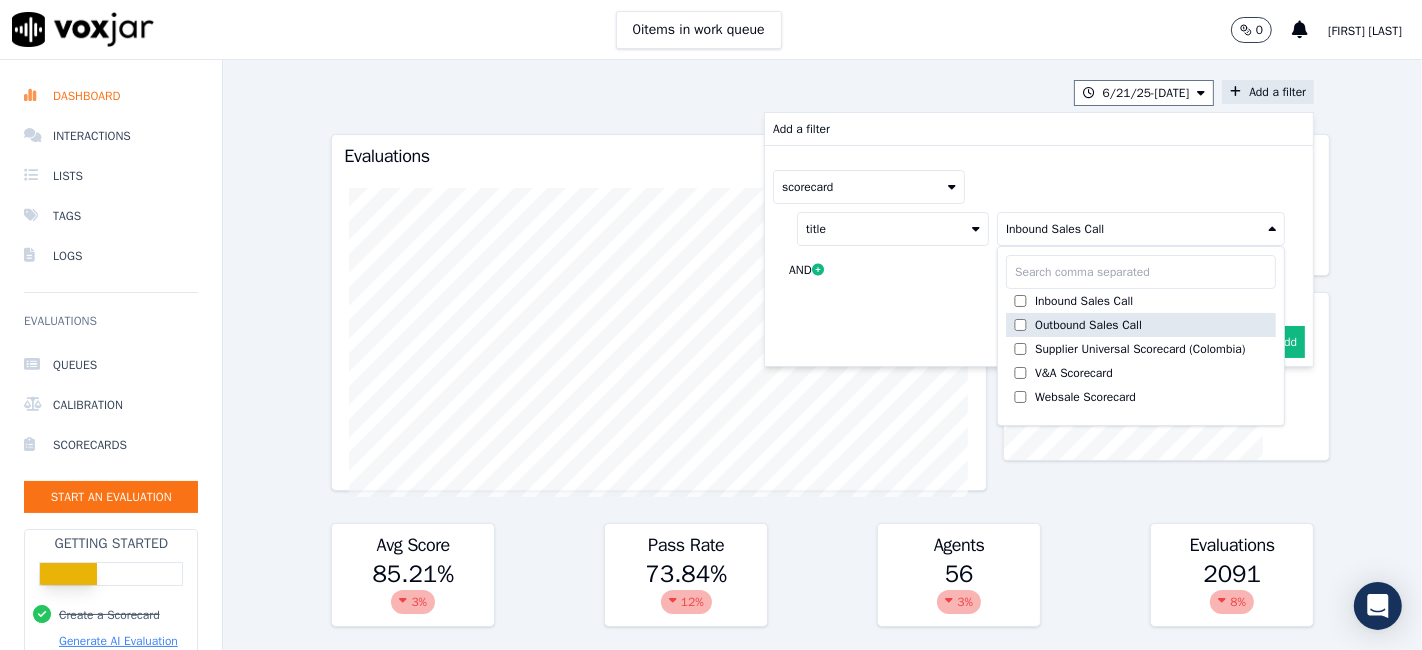 click on "Outbound Sales Call" at bounding box center (1088, 325) 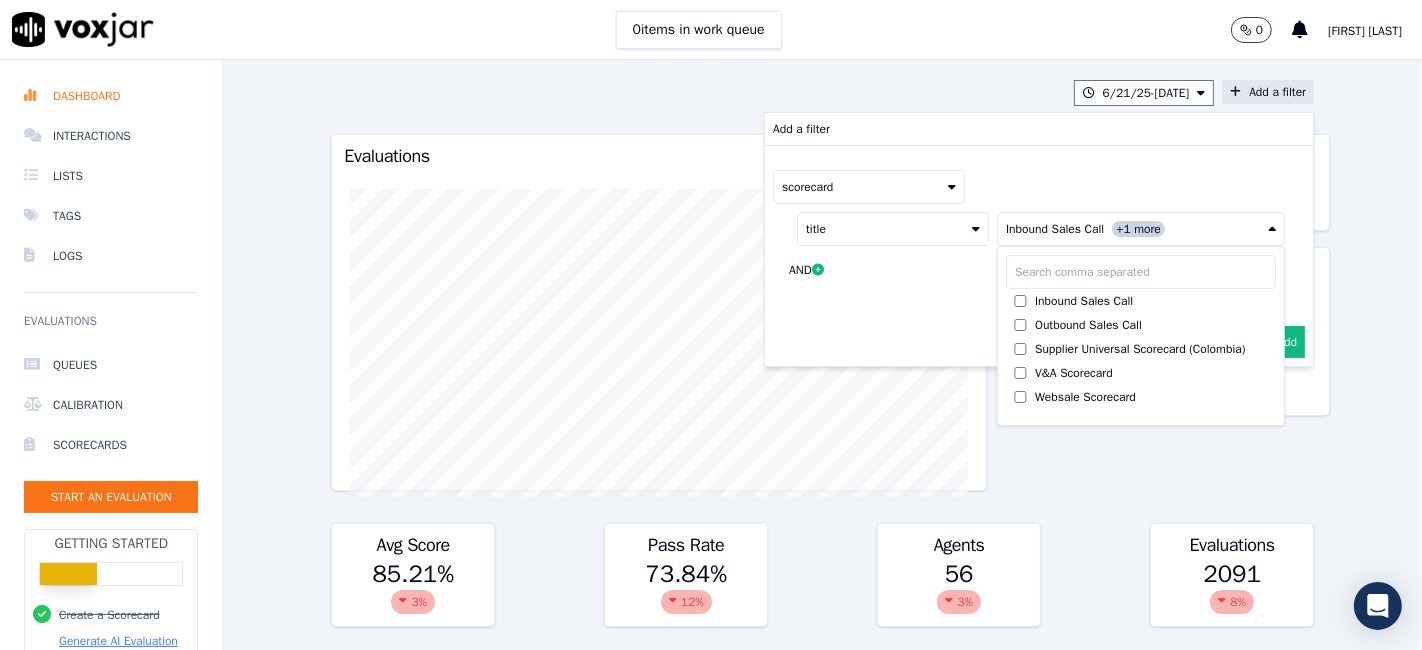 click on "Add" at bounding box center [1287, 342] 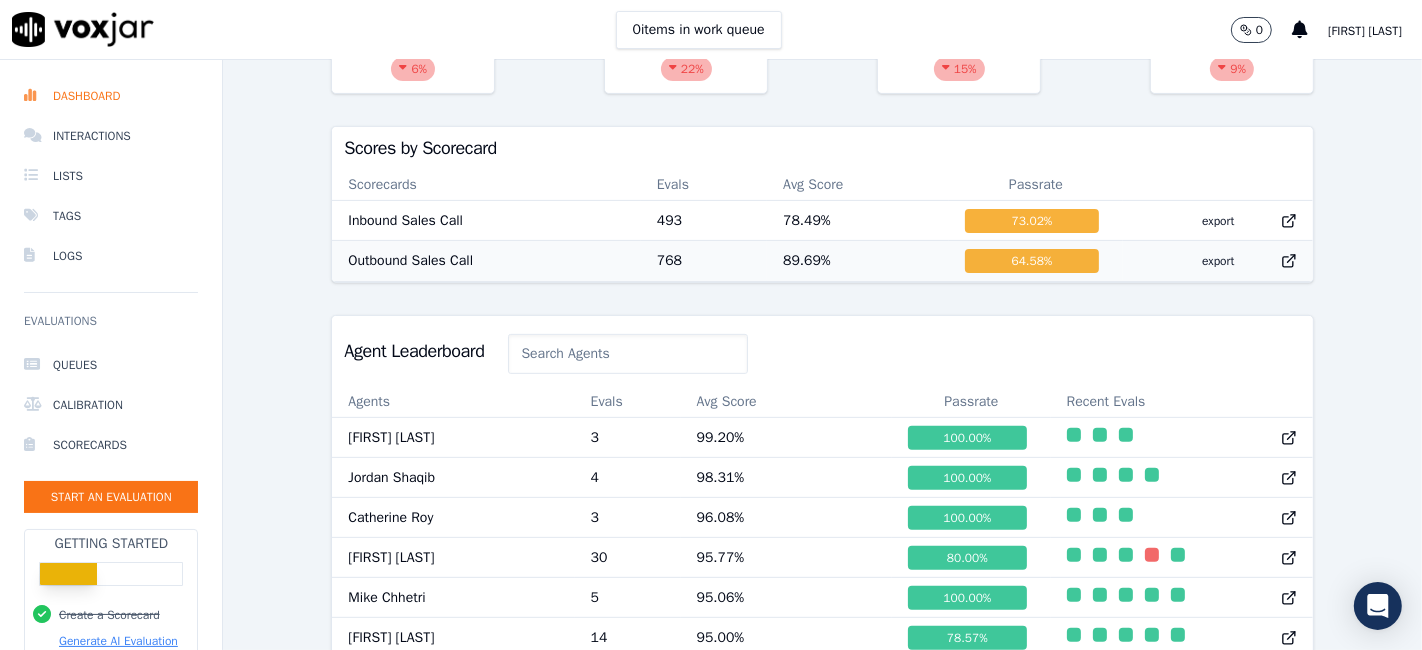 scroll, scrollTop: 555, scrollLeft: 0, axis: vertical 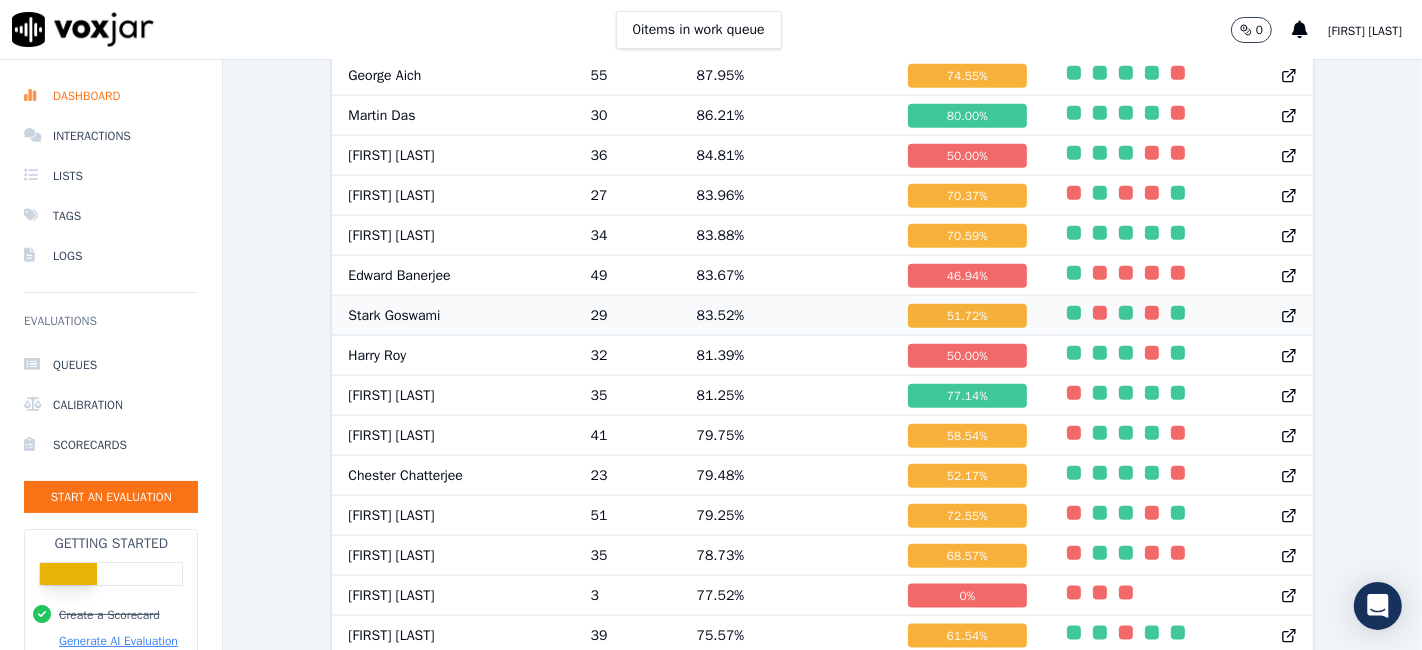 click on "51.72 %" at bounding box center [967, 316] 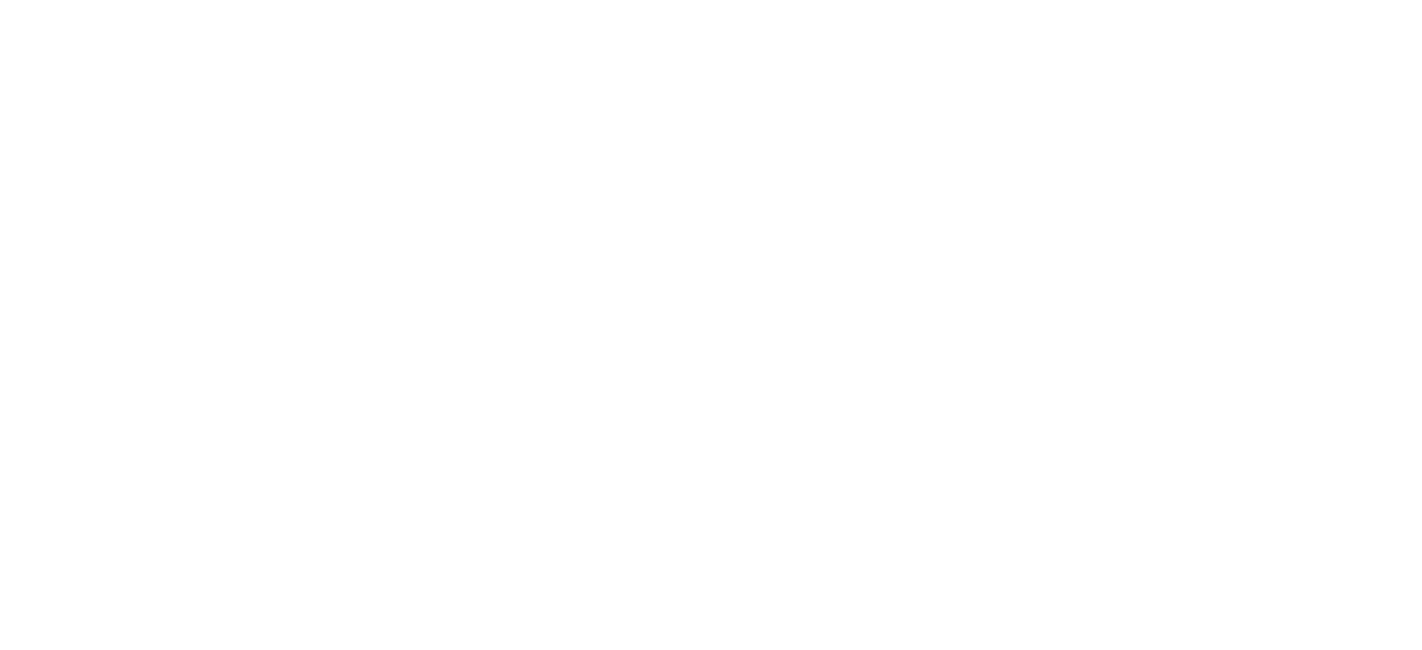 scroll, scrollTop: 0, scrollLeft: 0, axis: both 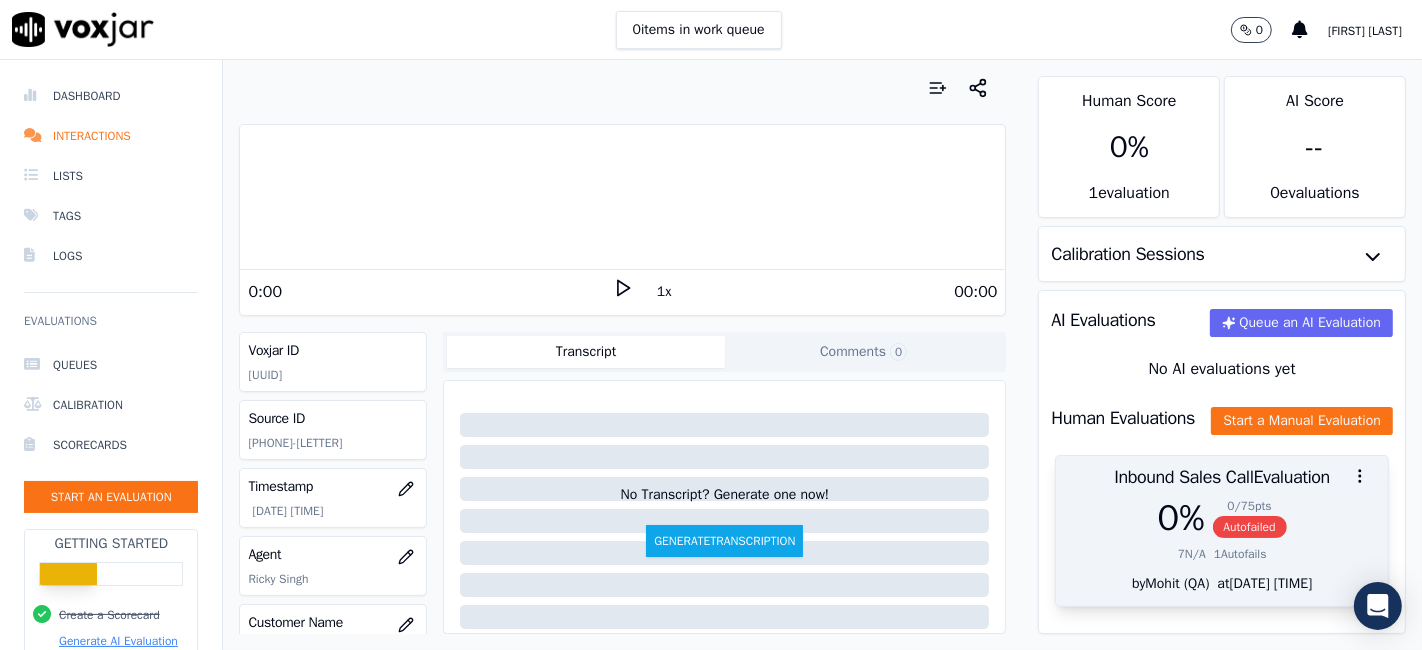 click on "0 %   0 / 75  pts   Autofailed" at bounding box center (1222, 518) 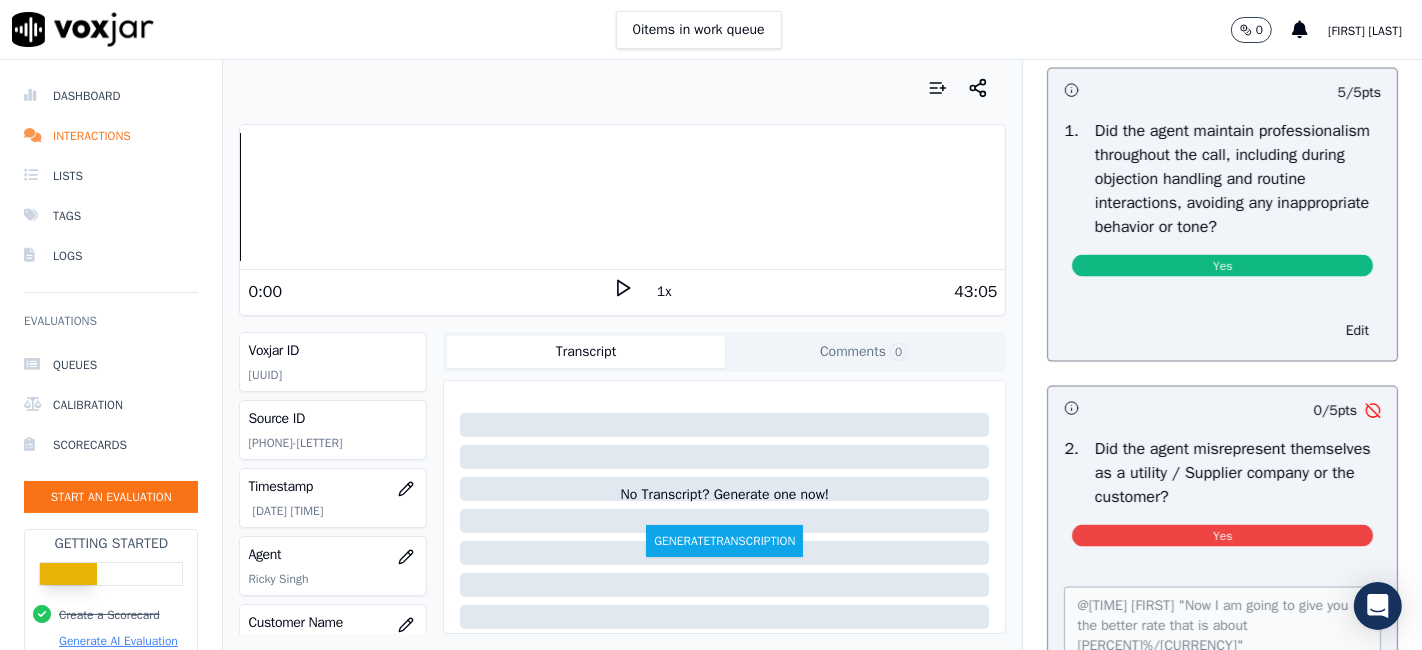 scroll, scrollTop: 2666, scrollLeft: 0, axis: vertical 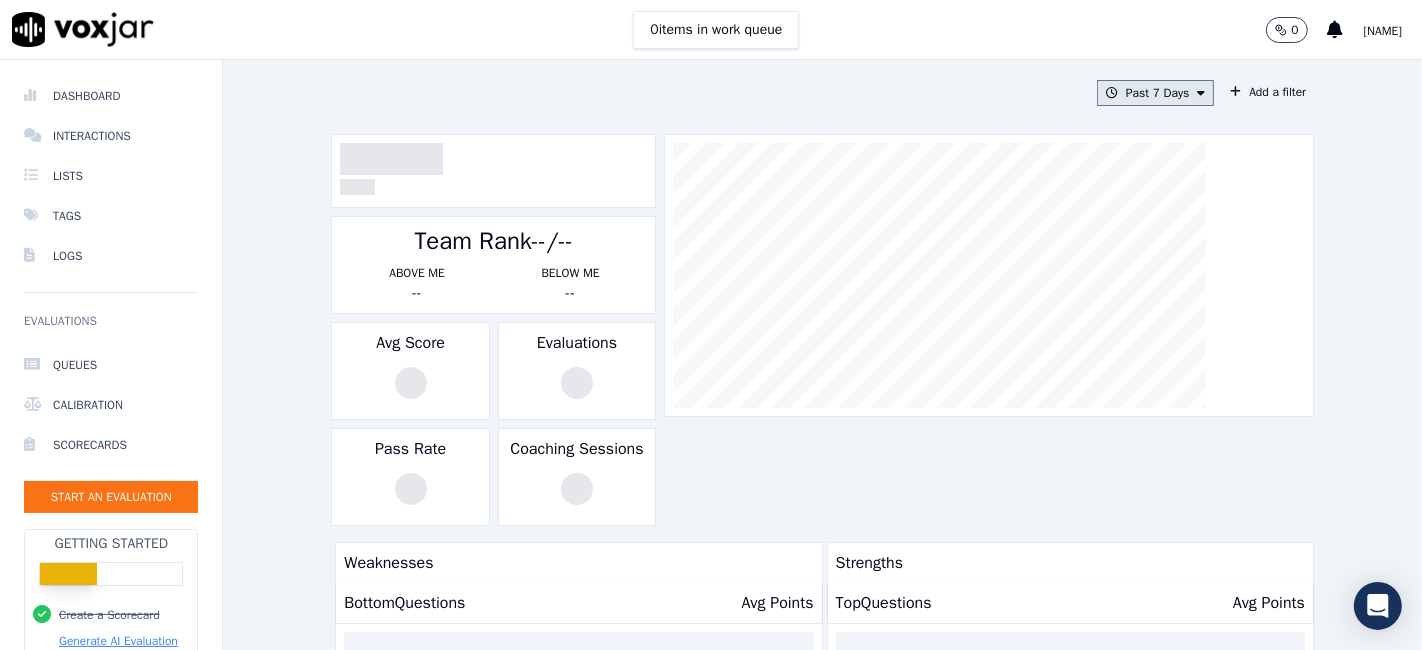 click on "Past 7 Days" at bounding box center [1155, 93] 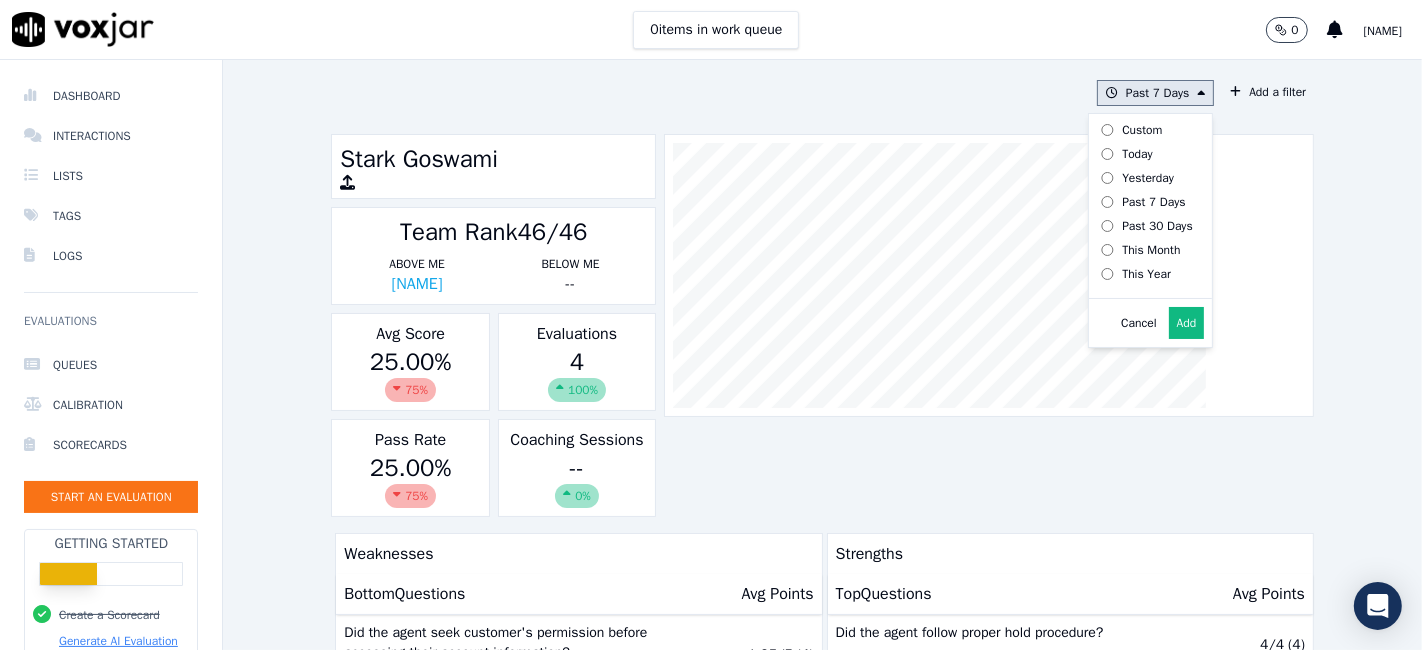 click on "Custom" at bounding box center (1142, 130) 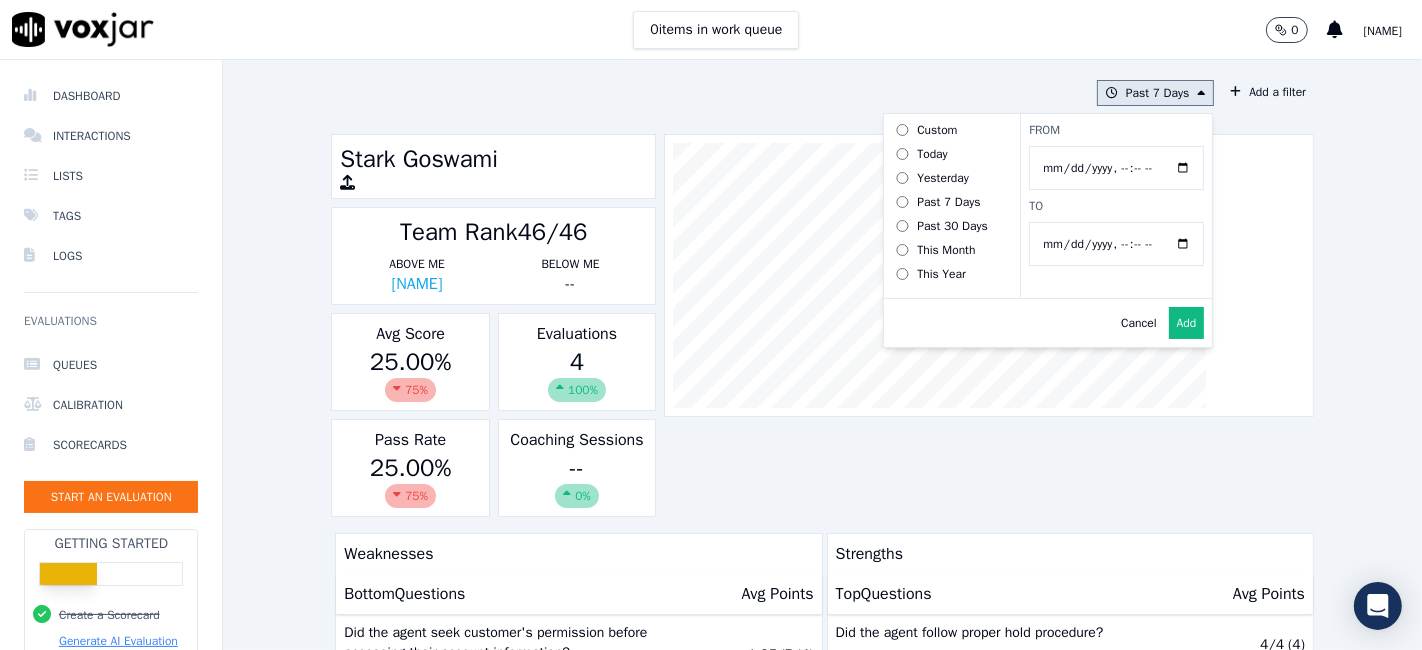 click on "From" at bounding box center (1116, 168) 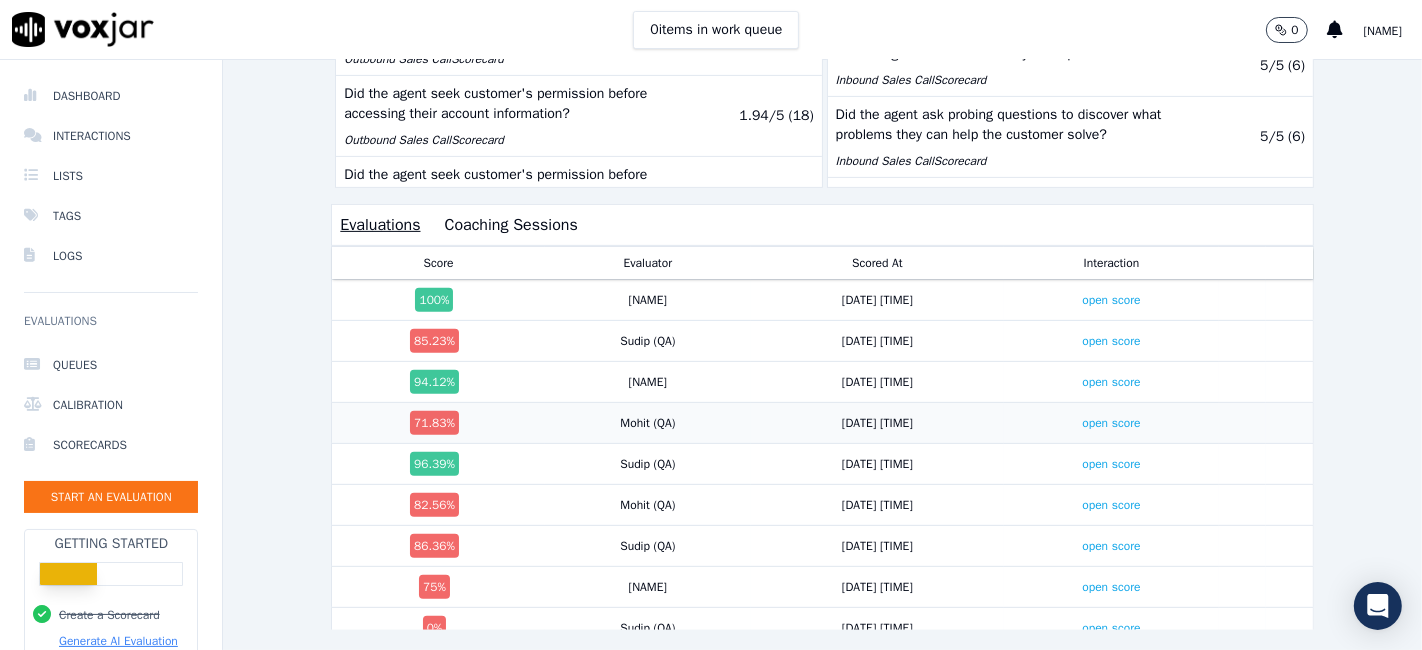 scroll, scrollTop: 669, scrollLeft: 0, axis: vertical 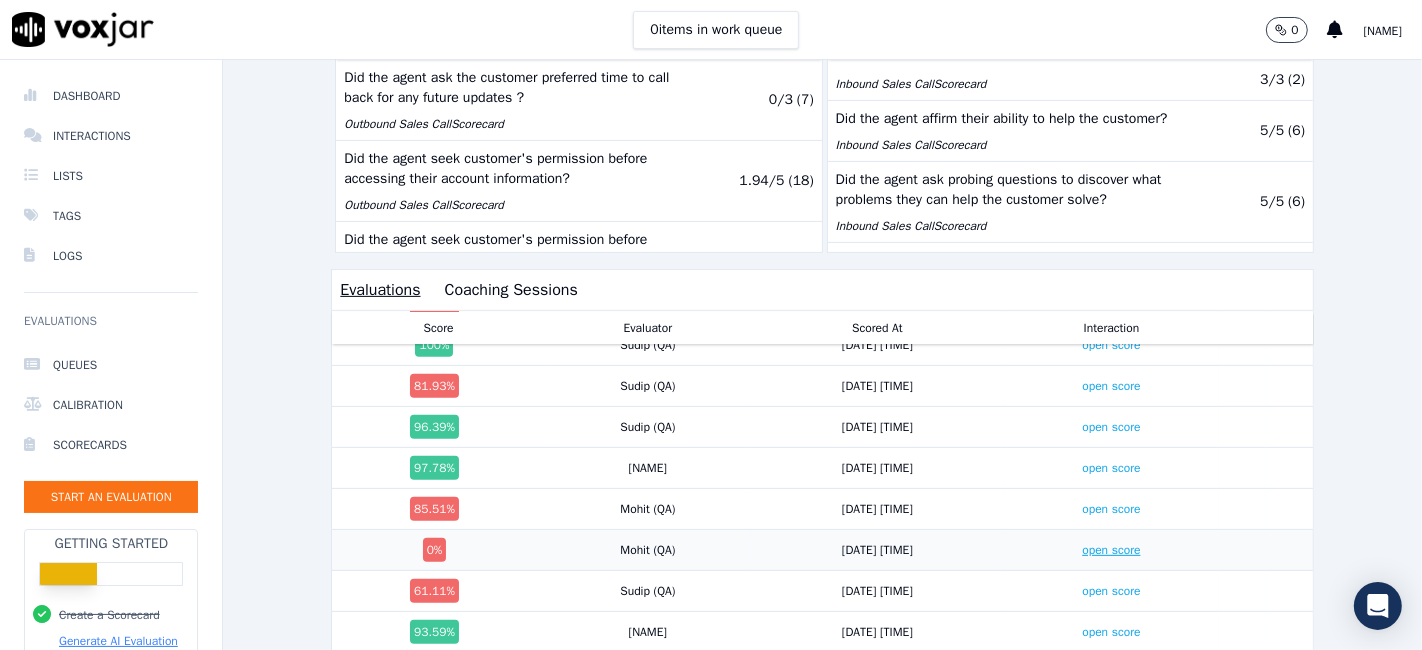 click on "open score" at bounding box center [1111, 550] 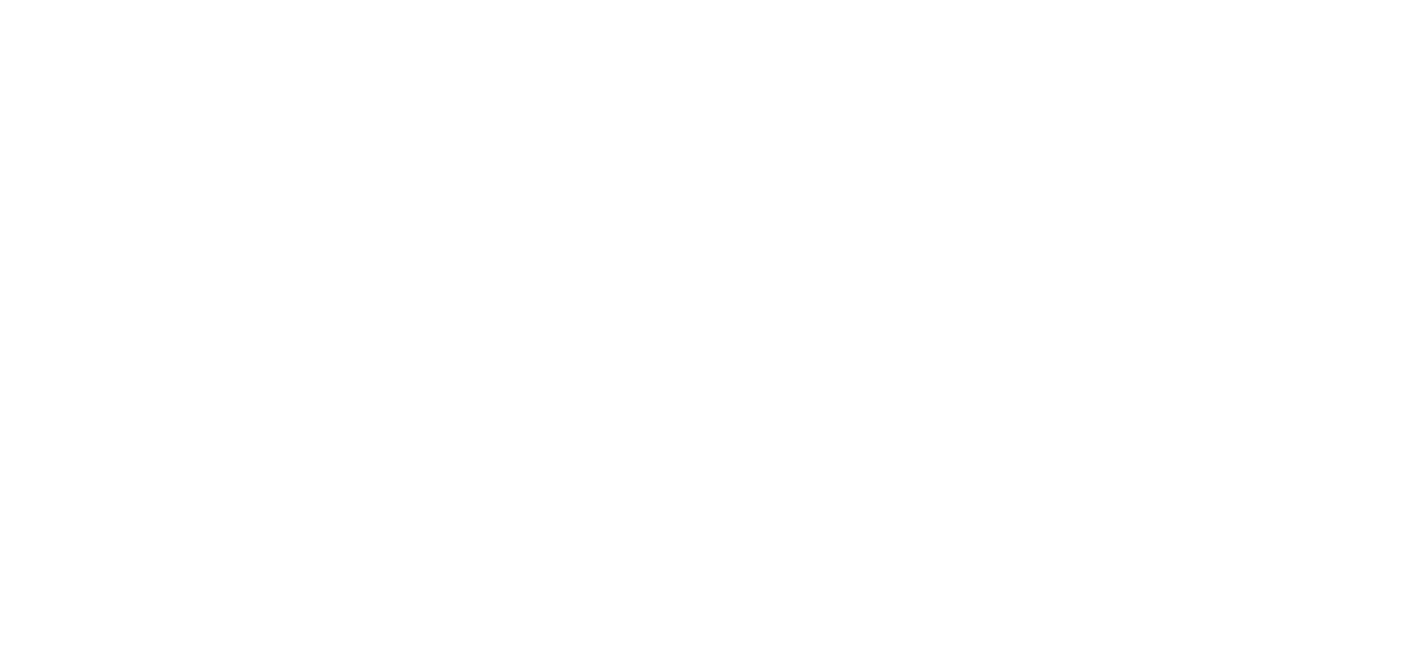 scroll, scrollTop: 0, scrollLeft: 0, axis: both 